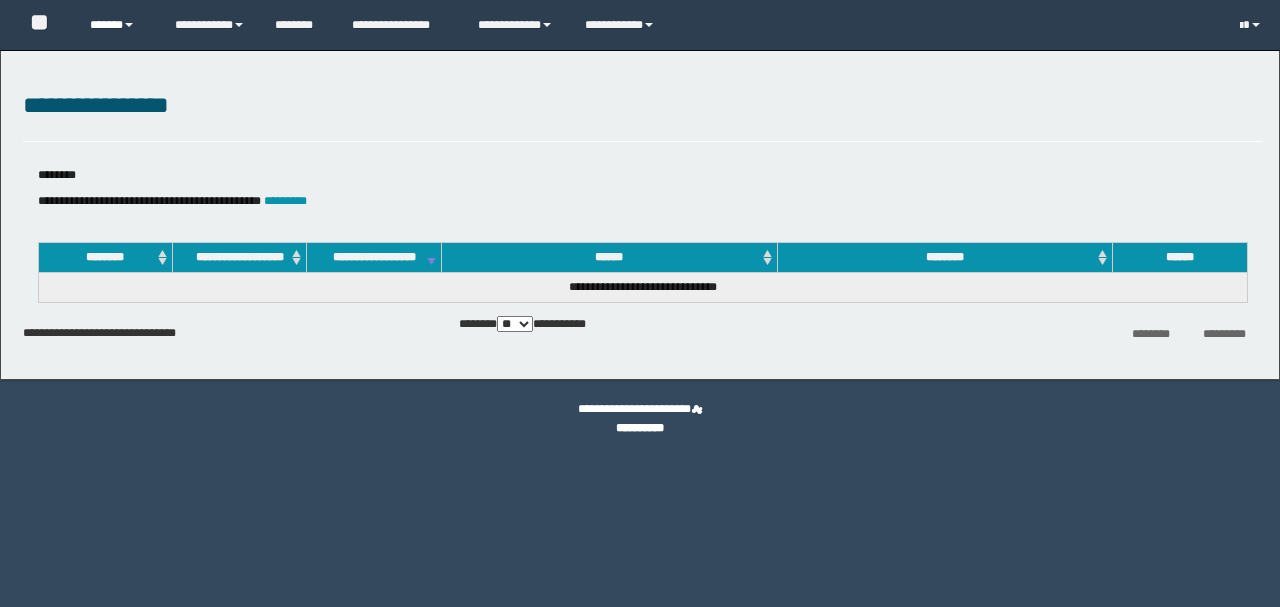 scroll, scrollTop: 0, scrollLeft: 0, axis: both 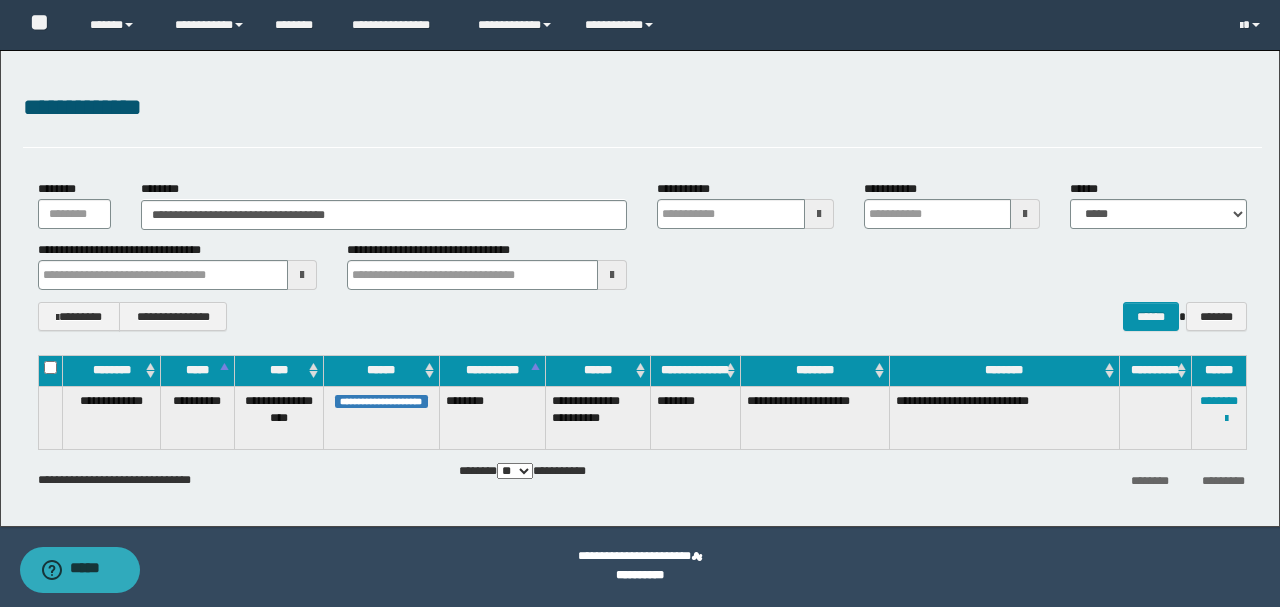 drag, startPoint x: 417, startPoint y: 209, endPoint x: 0, endPoint y: 212, distance: 417.0108 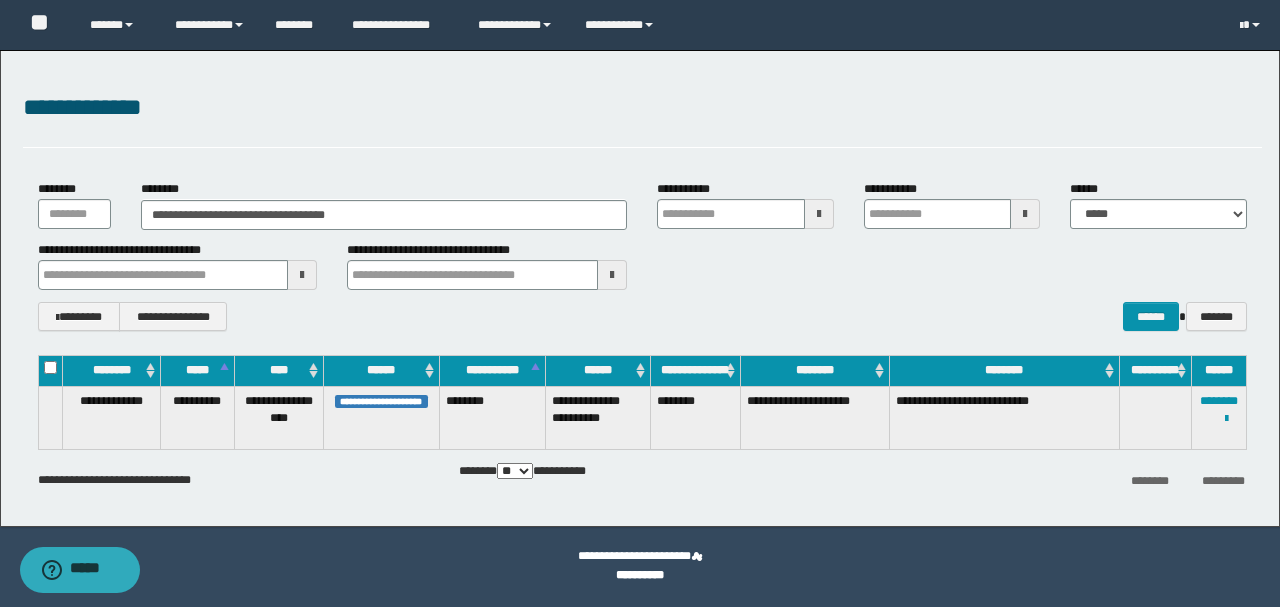 type on "**********" 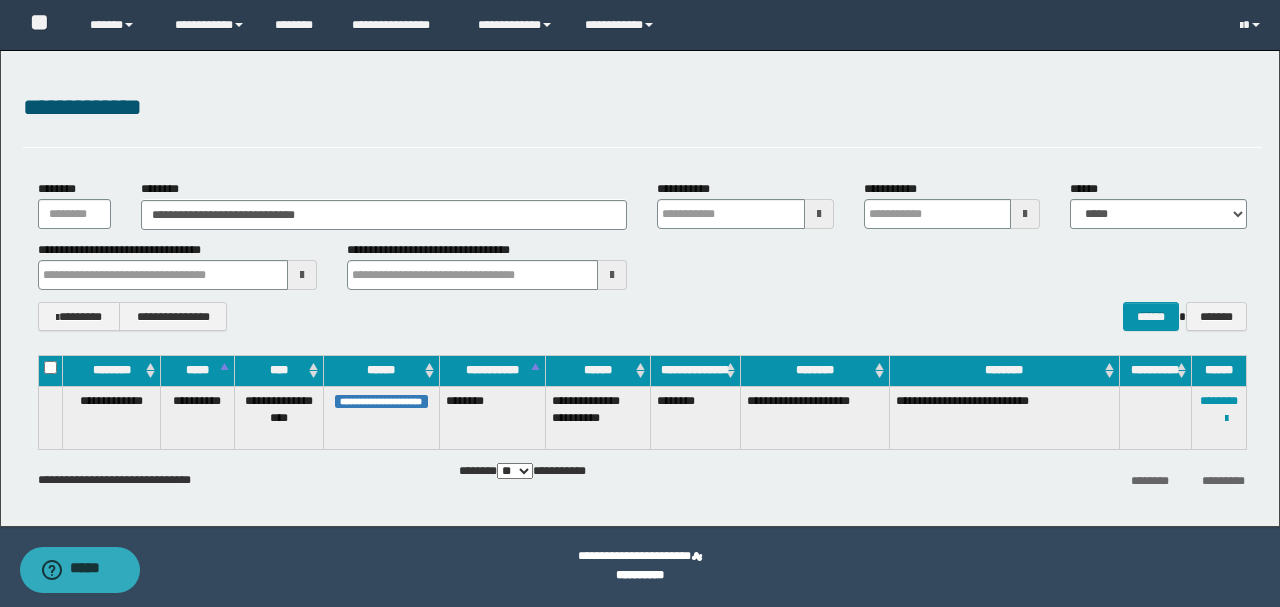 type on "**********" 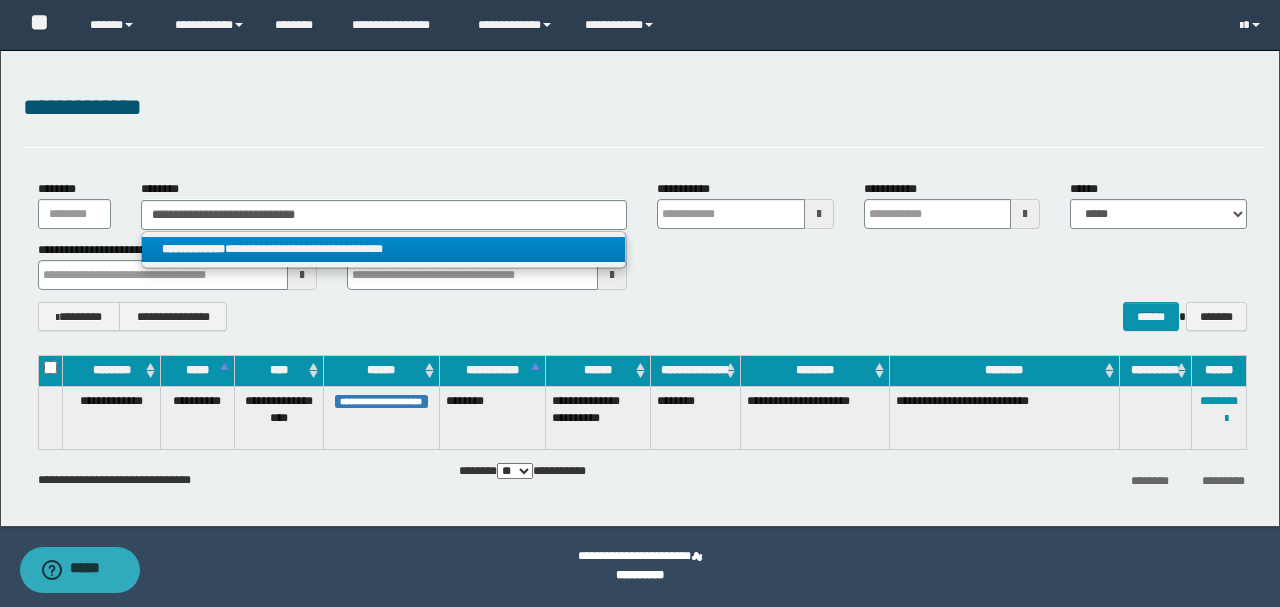 type on "**********" 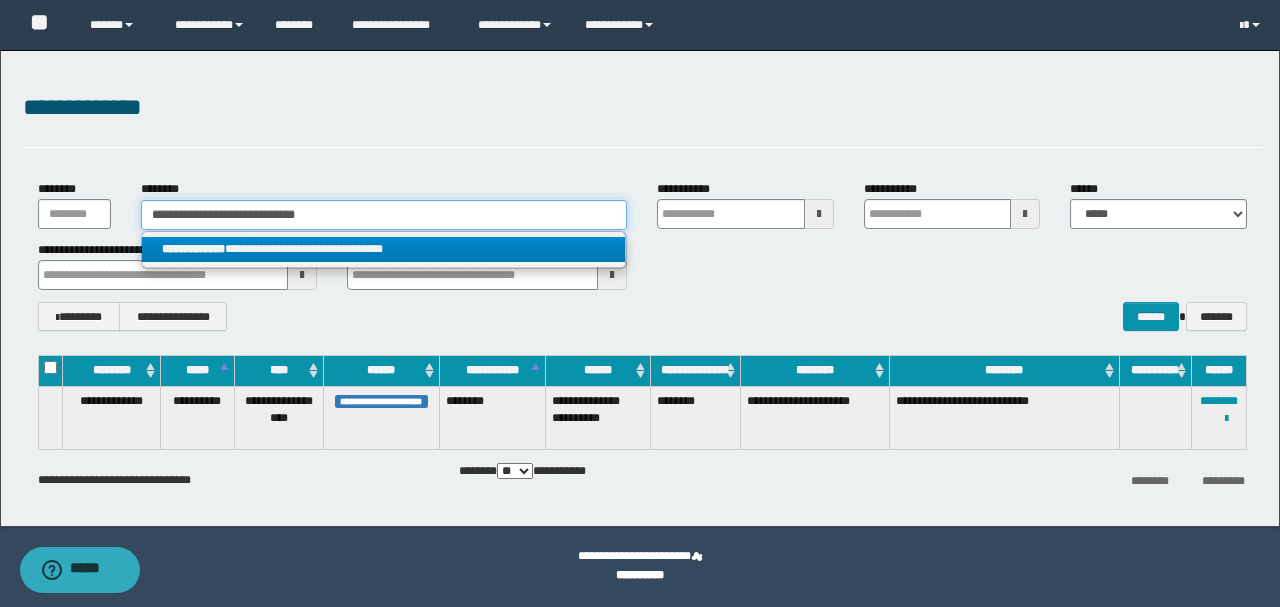 type 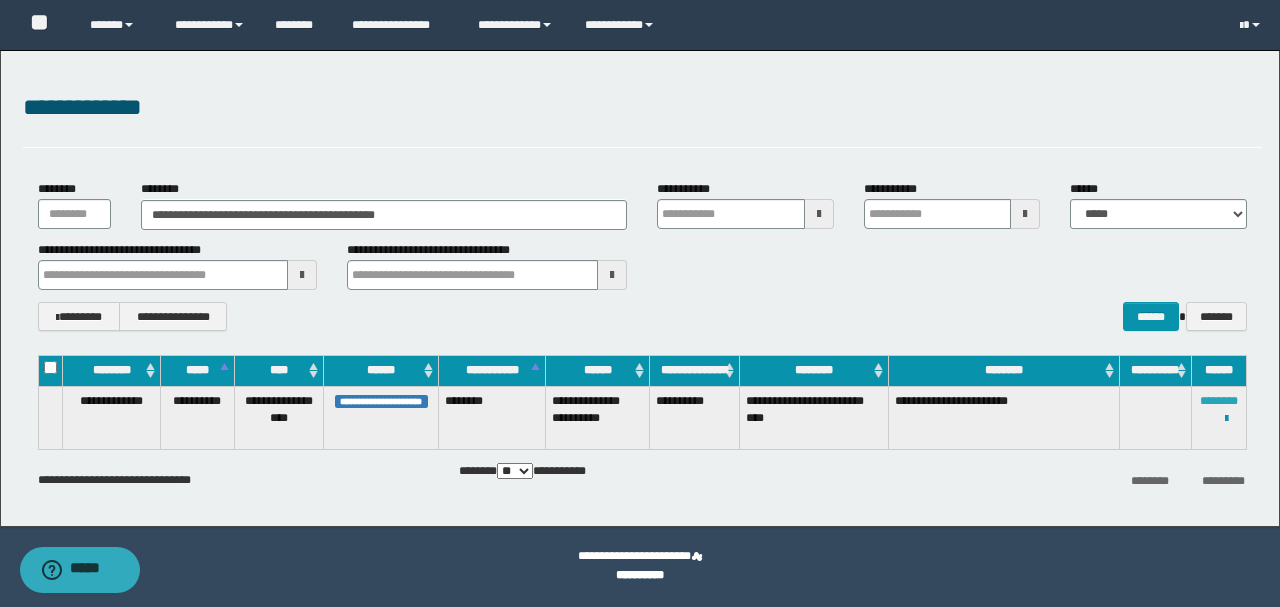 click on "********" at bounding box center (1219, 401) 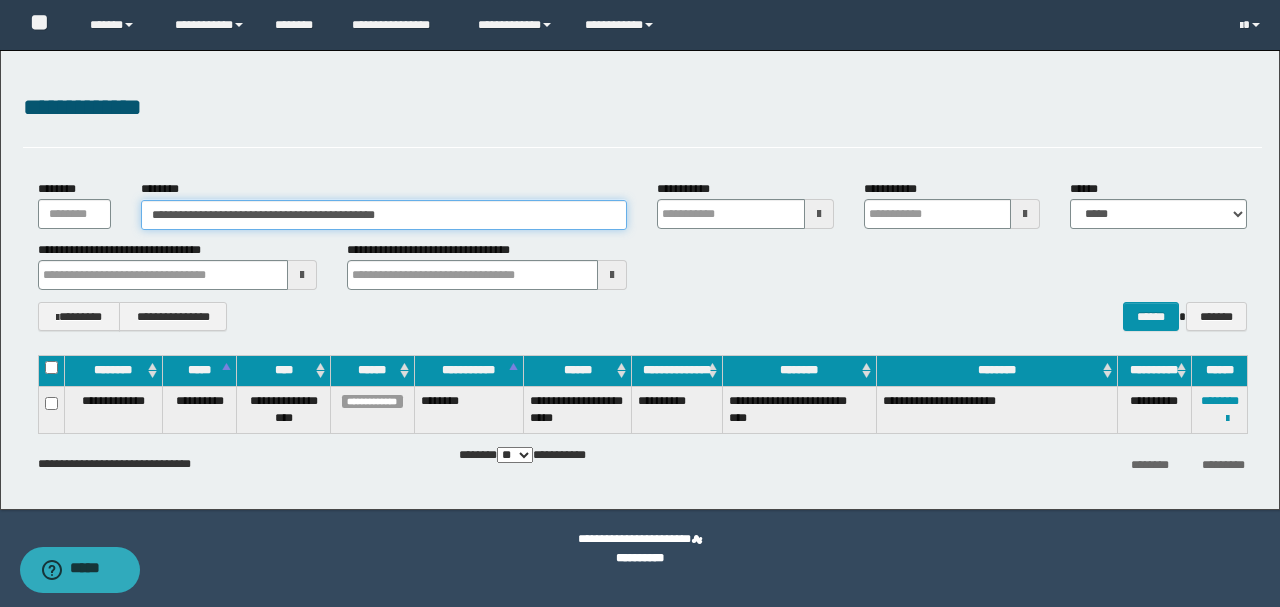 drag, startPoint x: 472, startPoint y: 215, endPoint x: 0, endPoint y: 220, distance: 472.0265 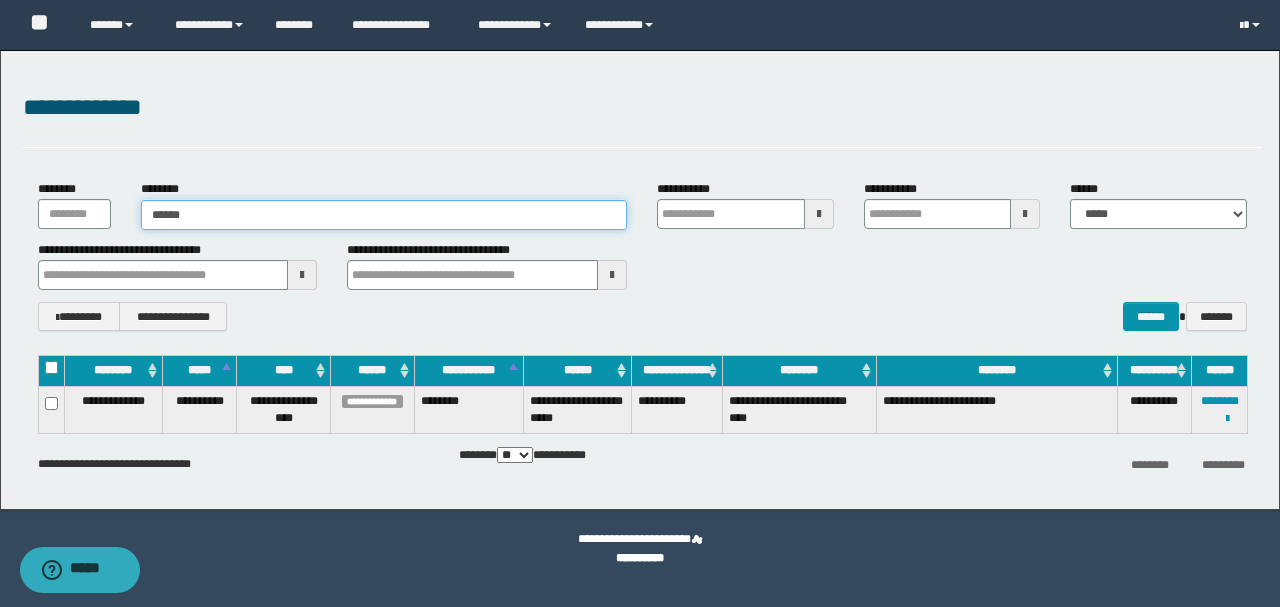 type on "*******" 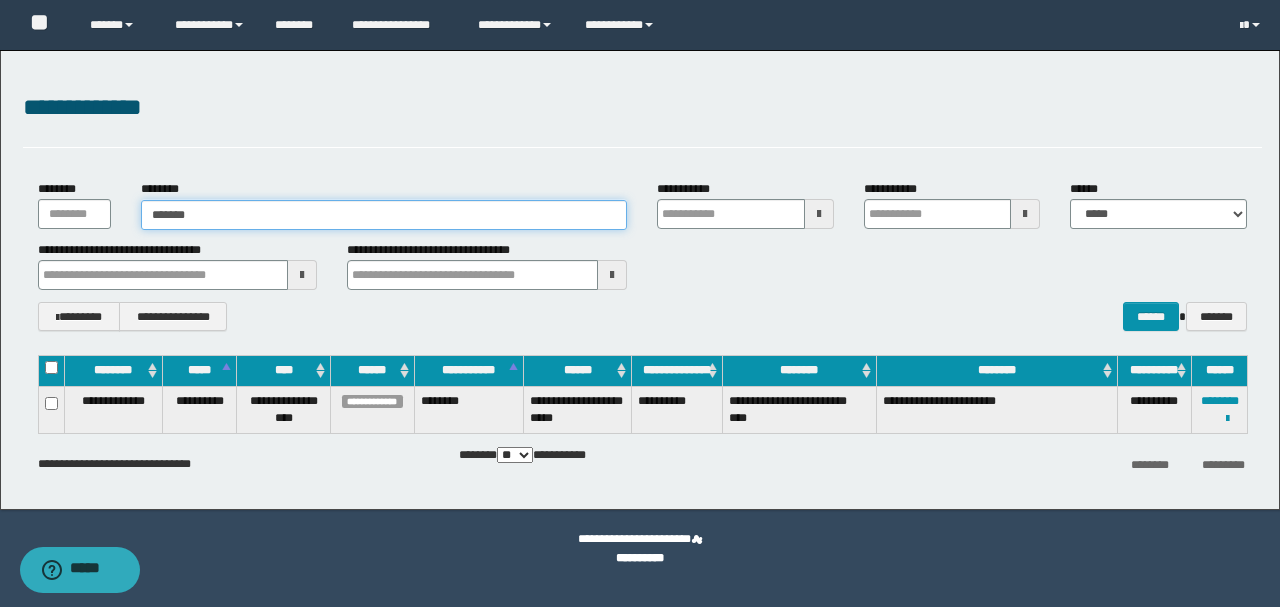 type on "*******" 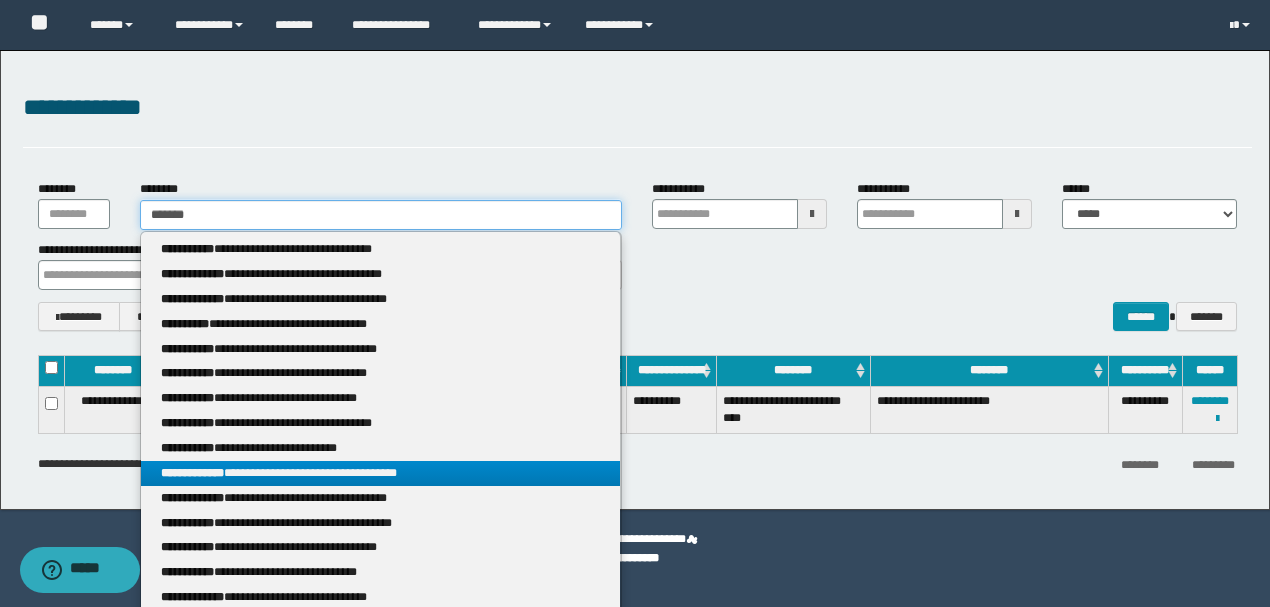 type on "*******" 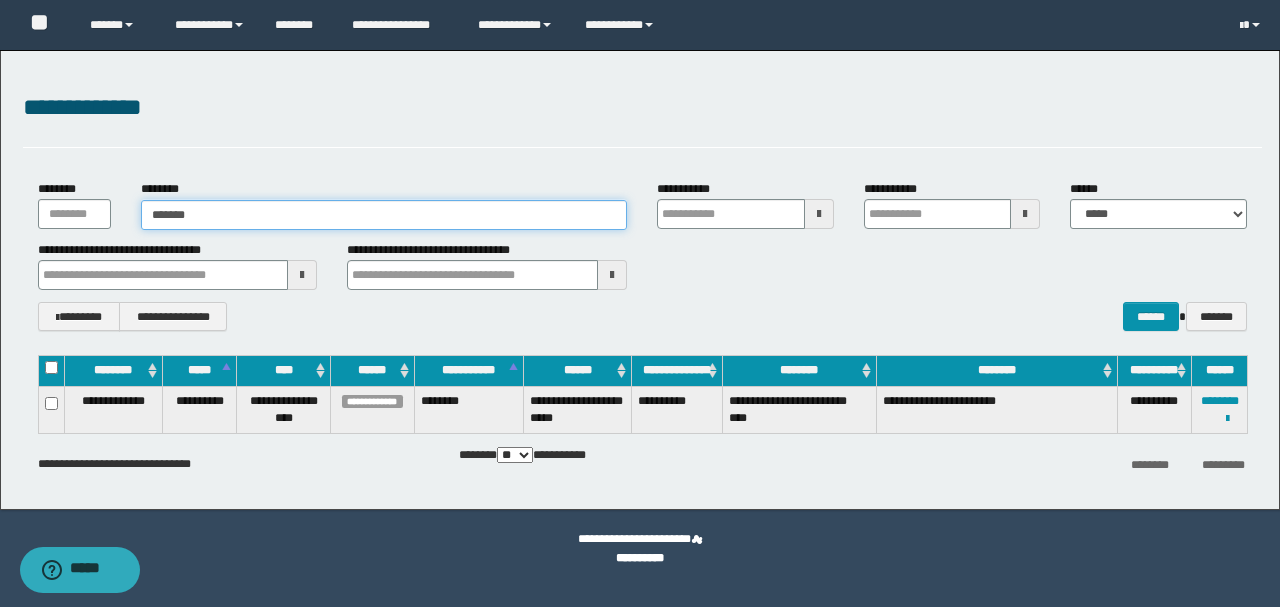 type on "*******" 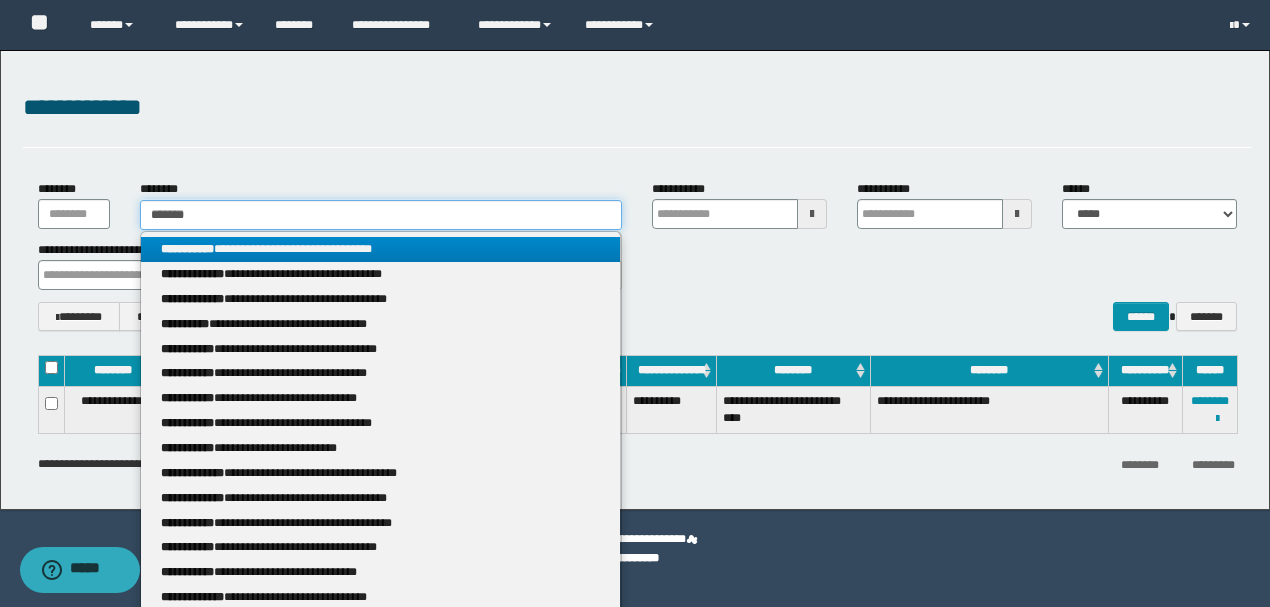 drag, startPoint x: 300, startPoint y: 216, endPoint x: 272, endPoint y: 220, distance: 28.284271 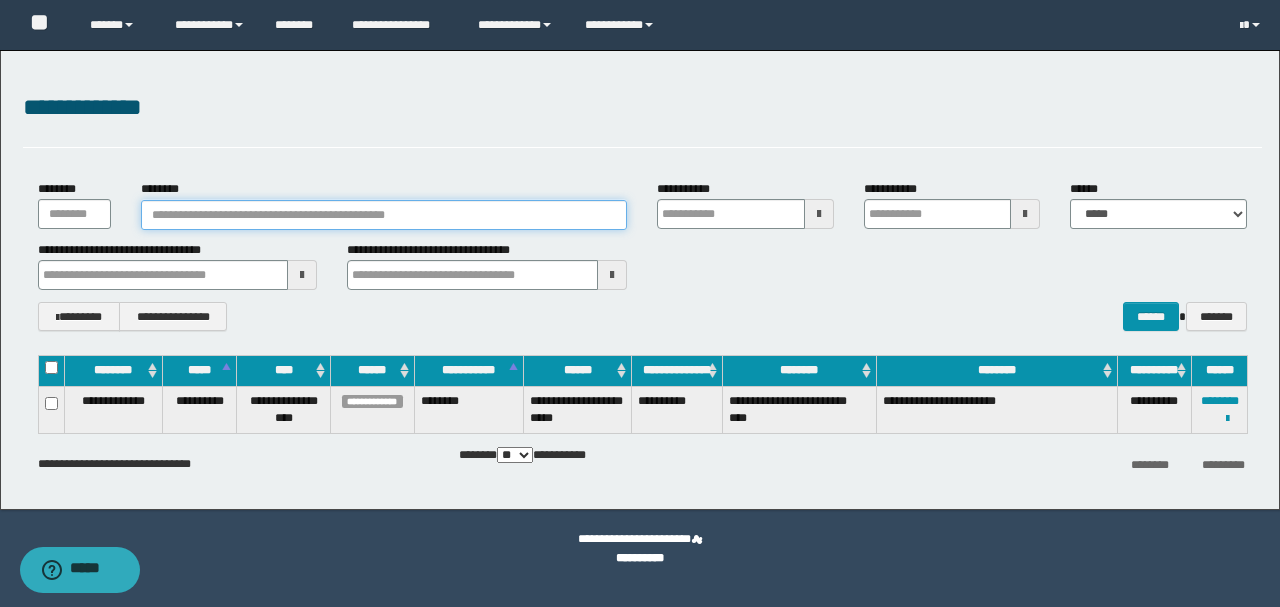 paste on "**********" 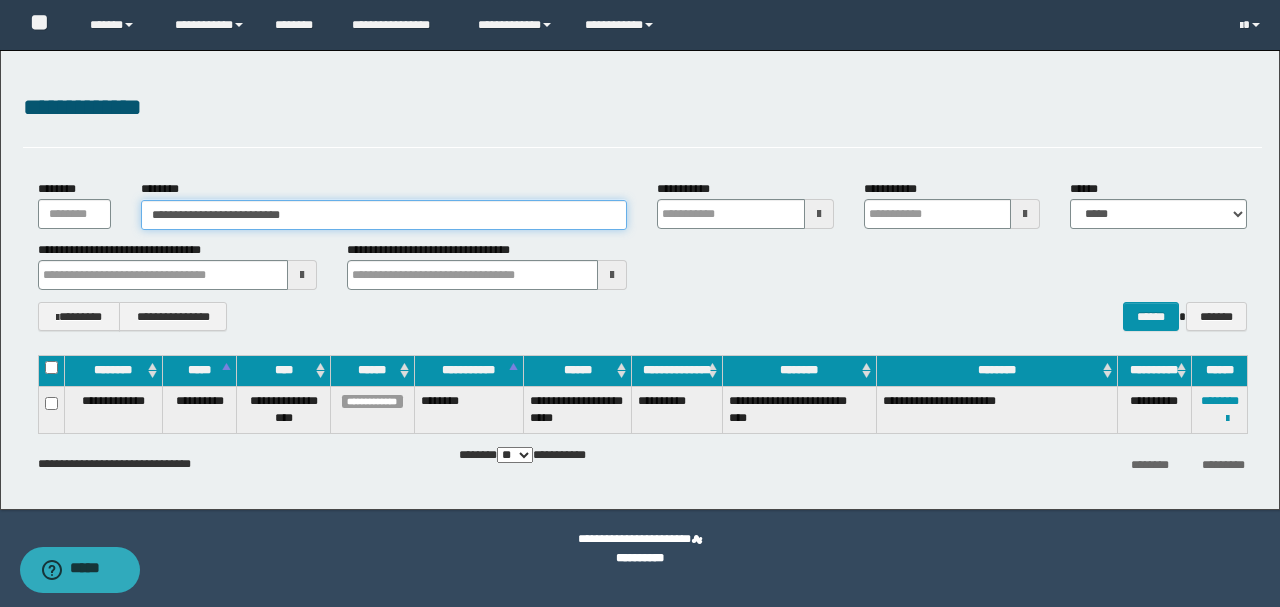 type on "**********" 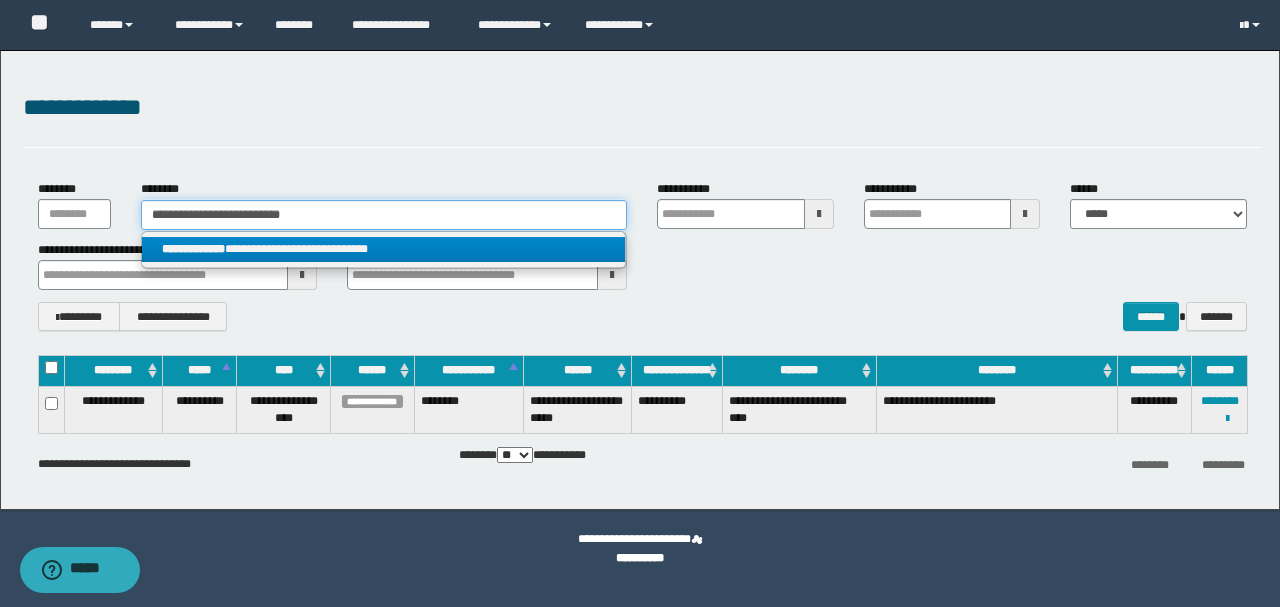 type on "**********" 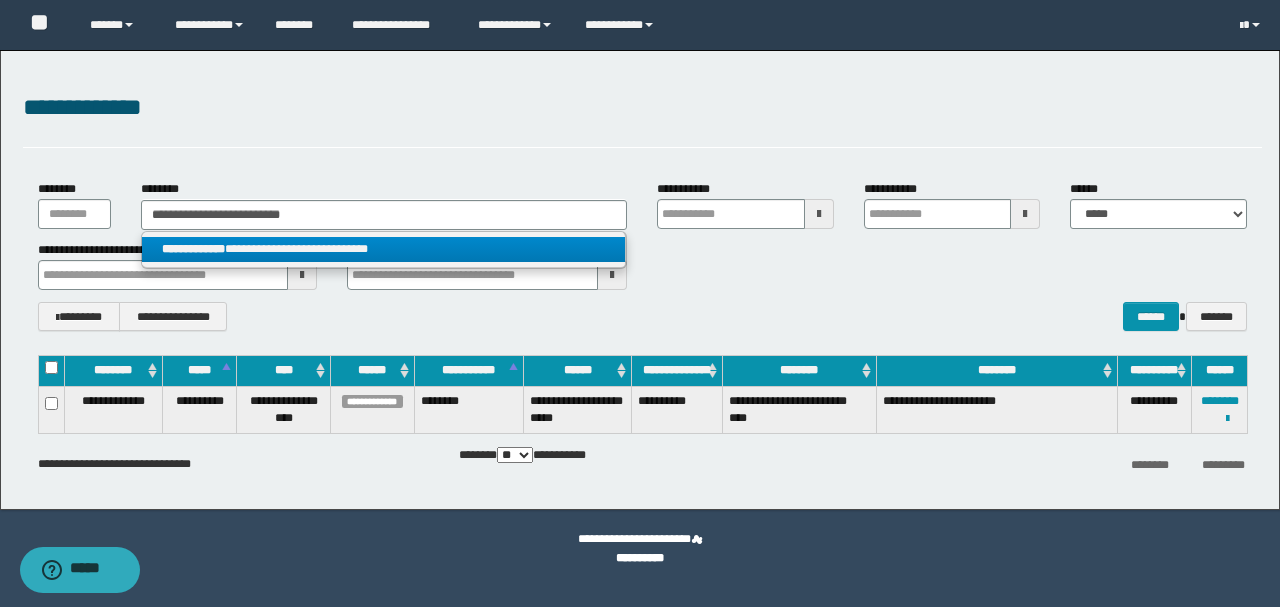 click on "**********" at bounding box center [384, 249] 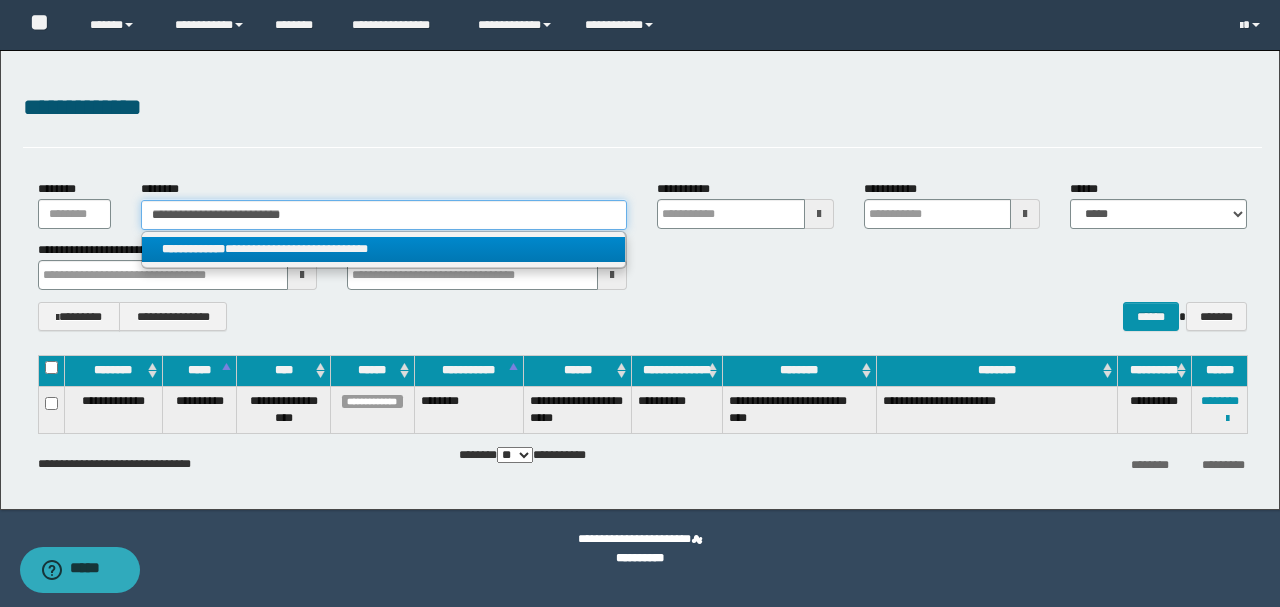 type 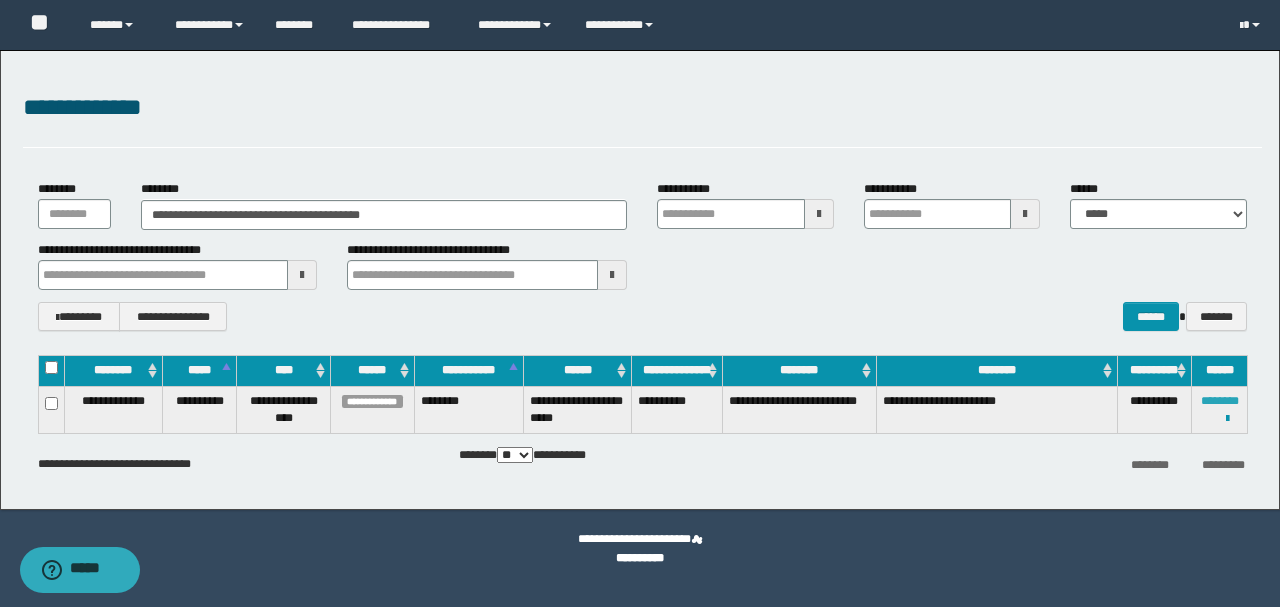 click on "********" at bounding box center [1220, 401] 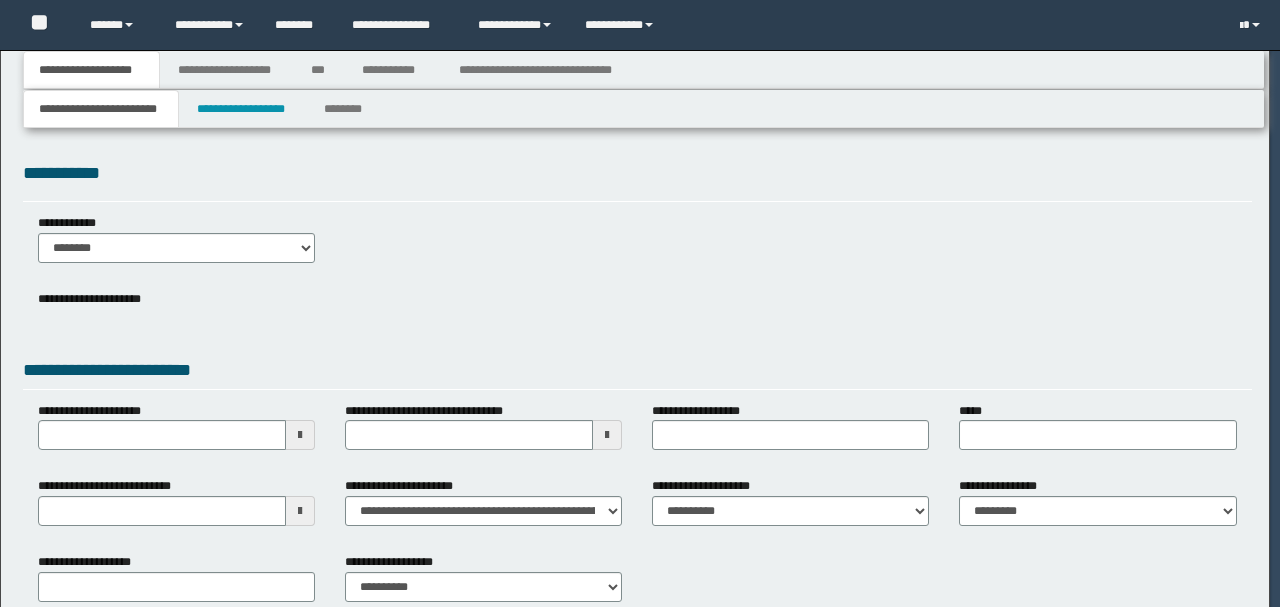 scroll, scrollTop: 0, scrollLeft: 0, axis: both 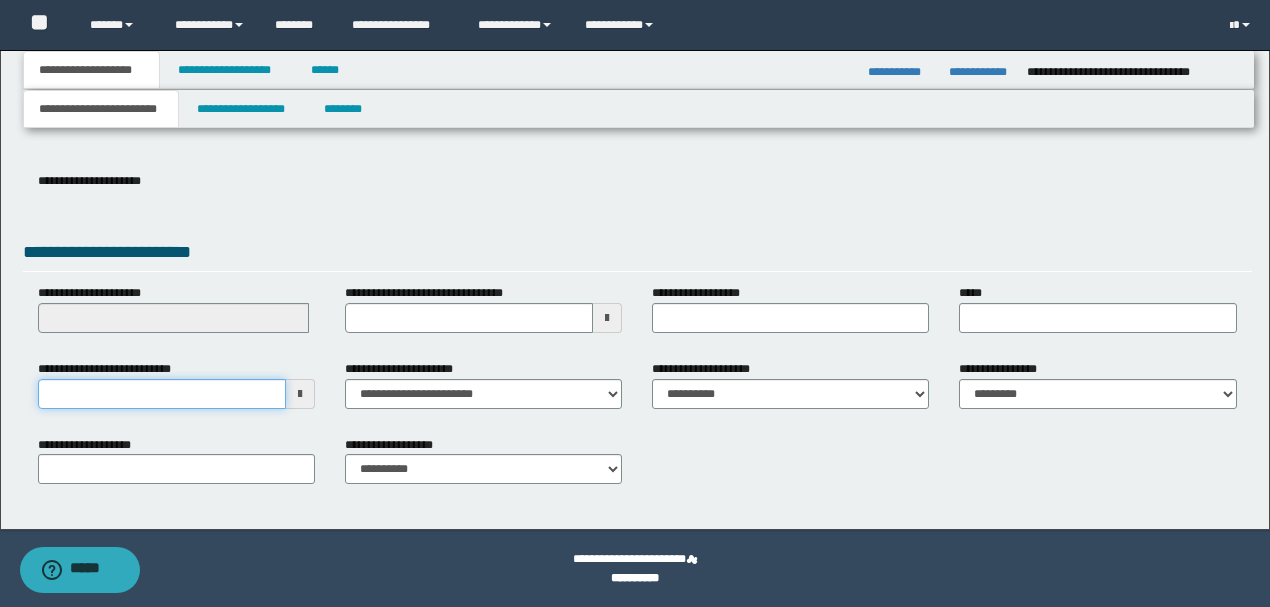 click on "**********" at bounding box center (162, 394) 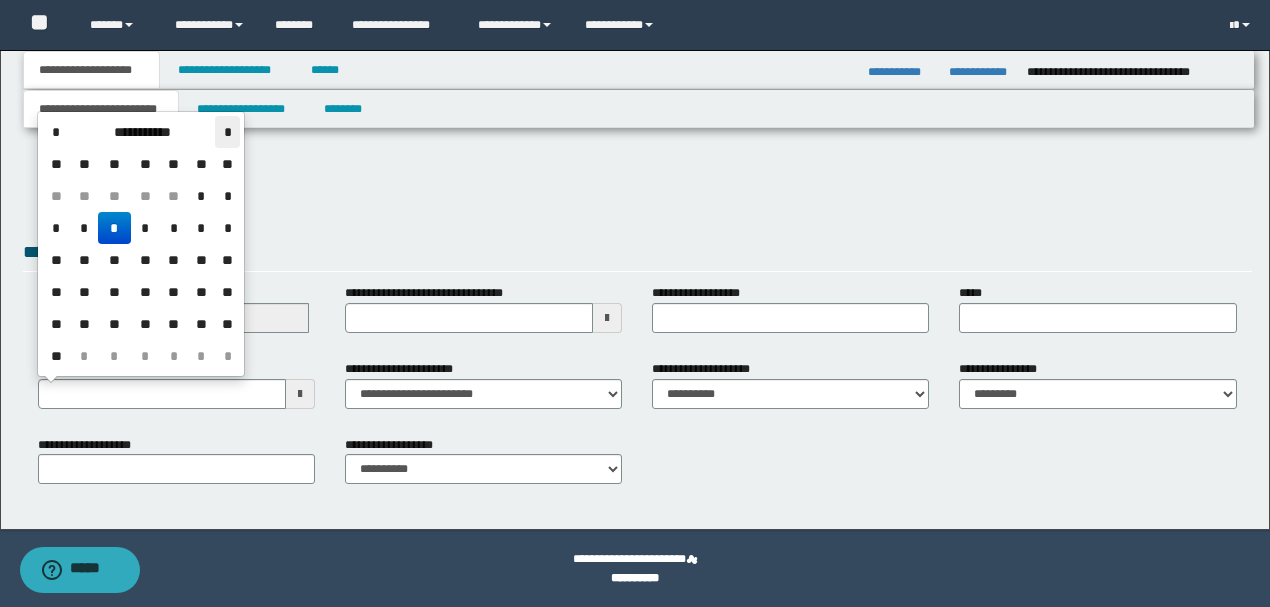 click on "*" at bounding box center (227, 132) 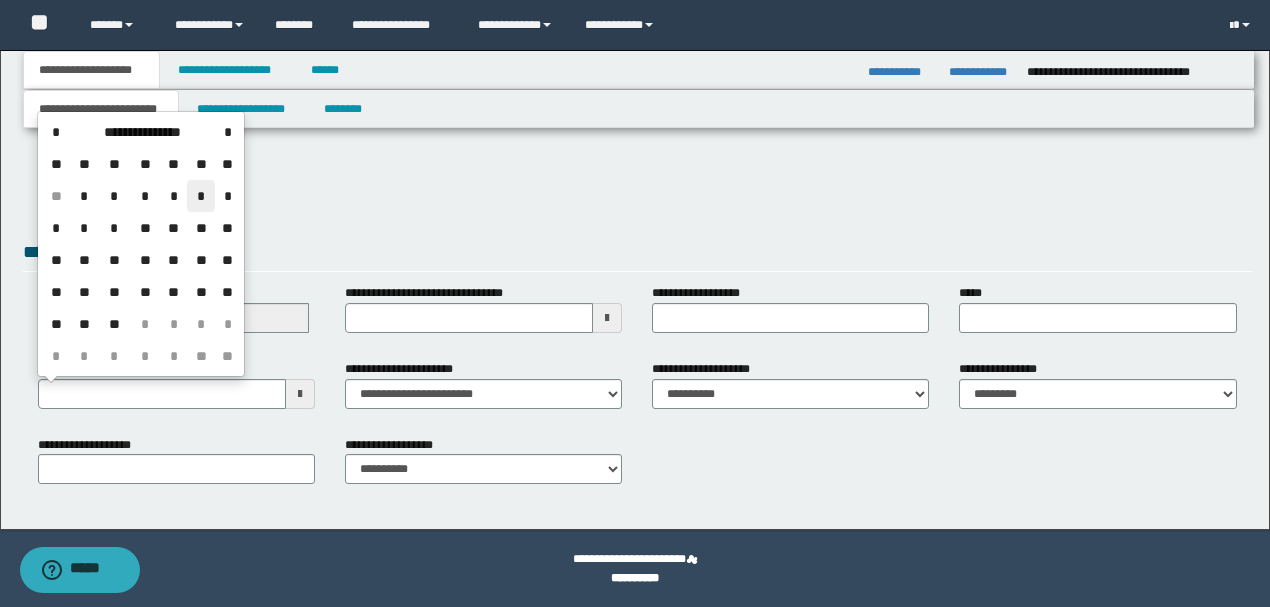 click on "*" at bounding box center [201, 196] 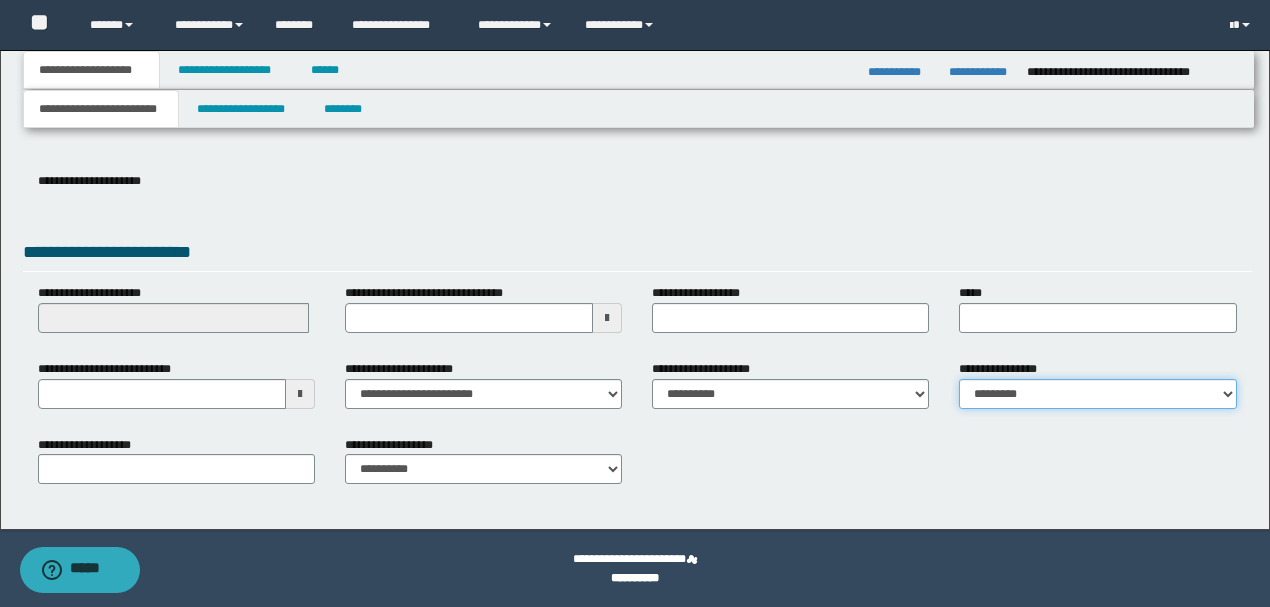 click on "**********" at bounding box center [1097, 394] 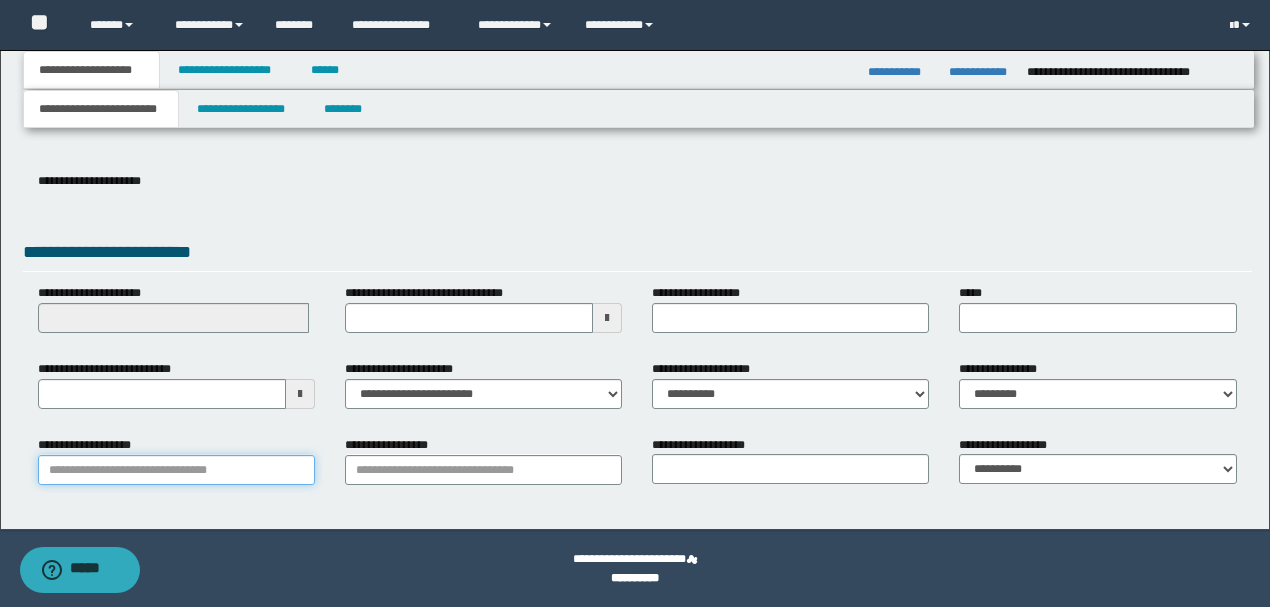click on "**********" at bounding box center [176, 470] 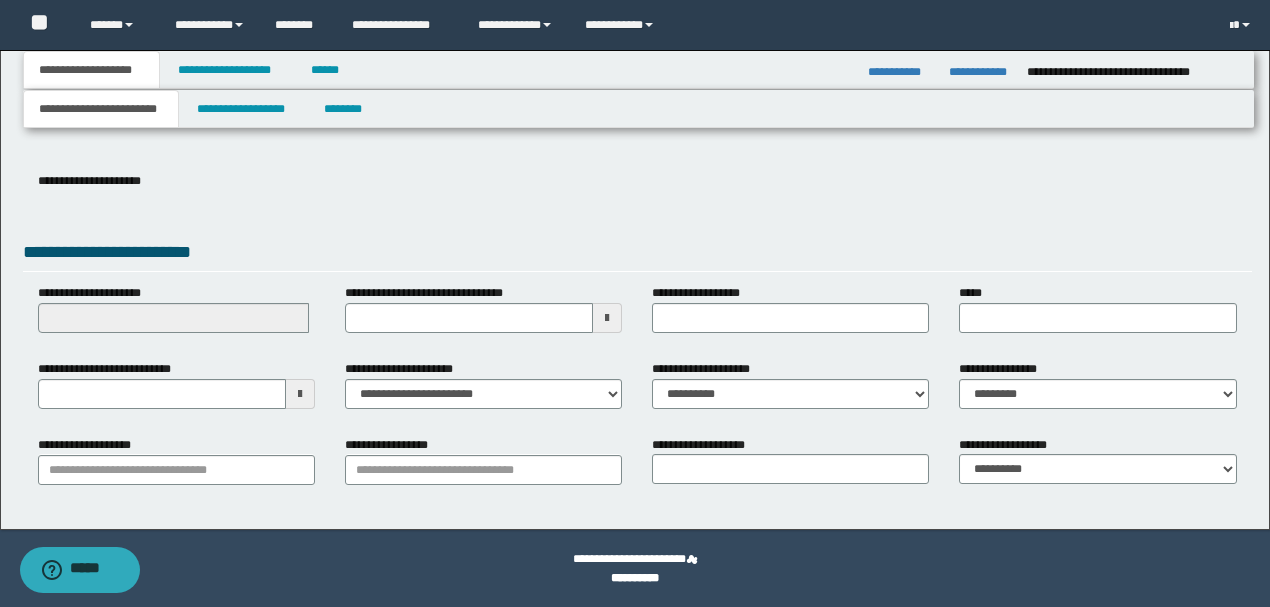 click on "**********" at bounding box center [790, 468] 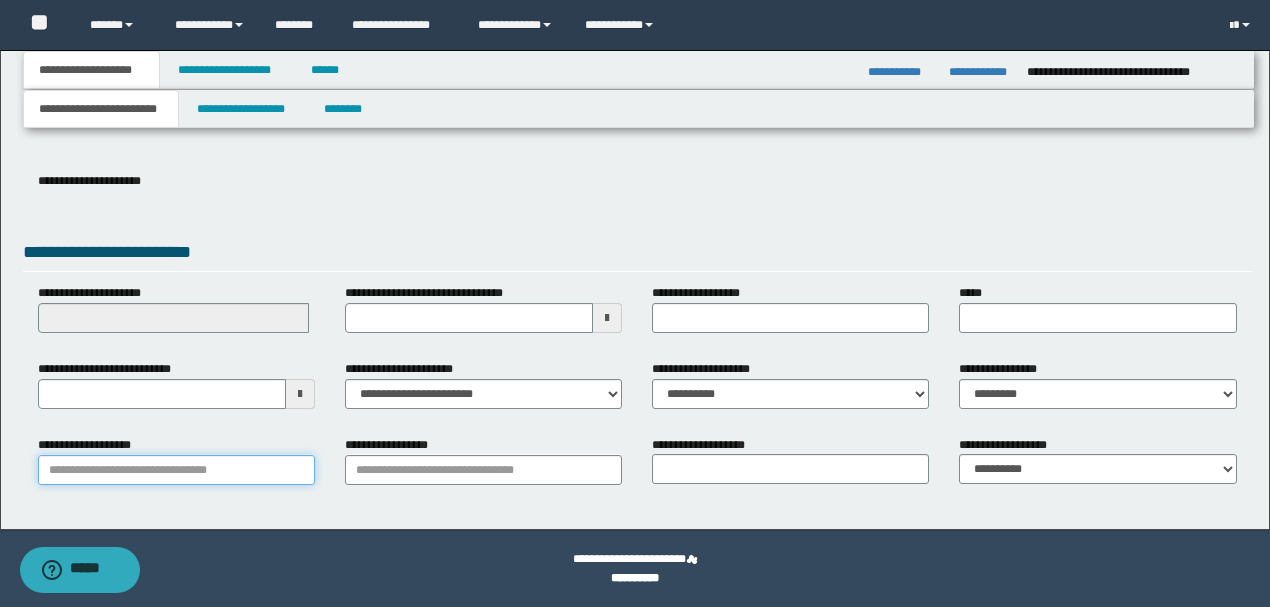 click on "**********" at bounding box center [176, 470] 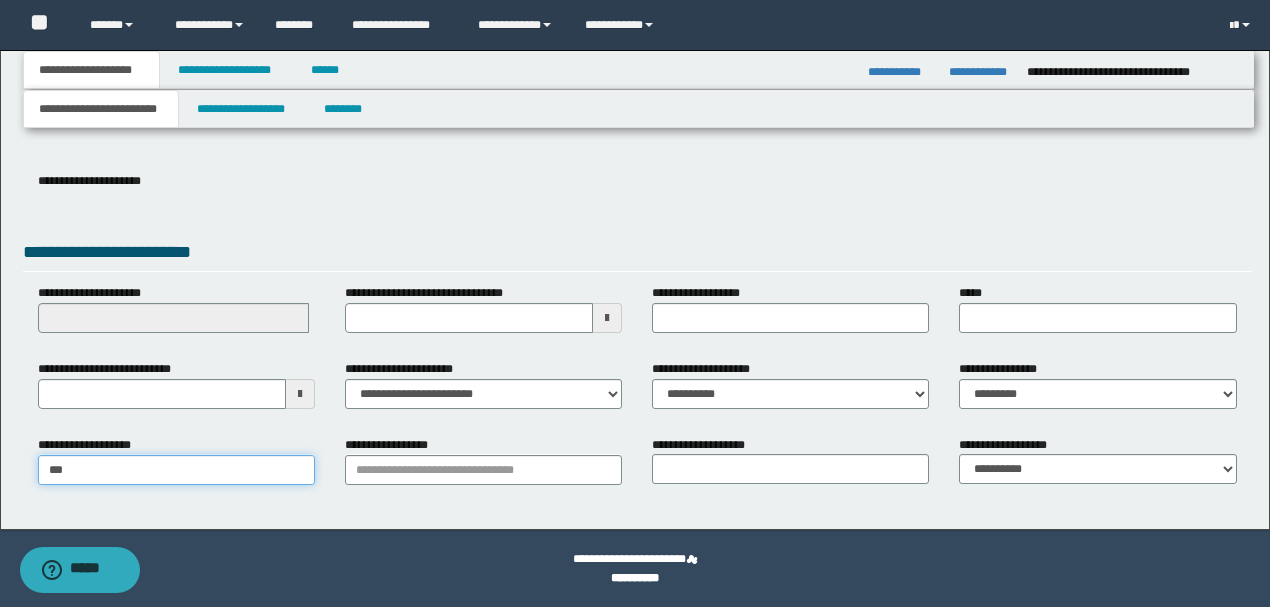 type on "****" 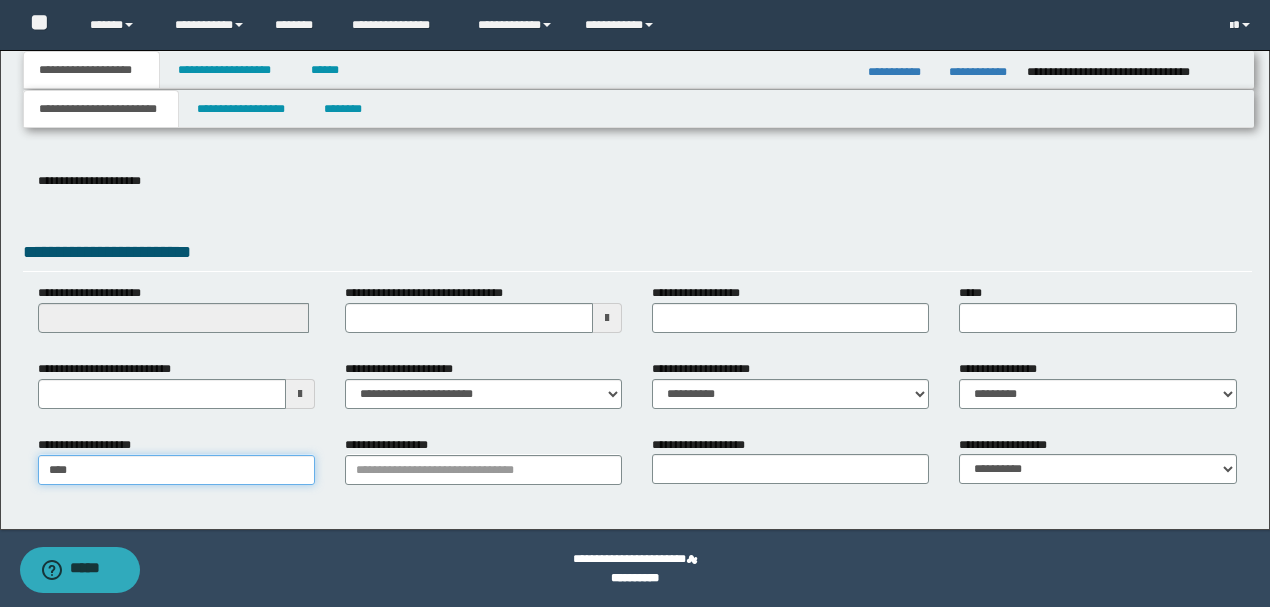 type on "**********" 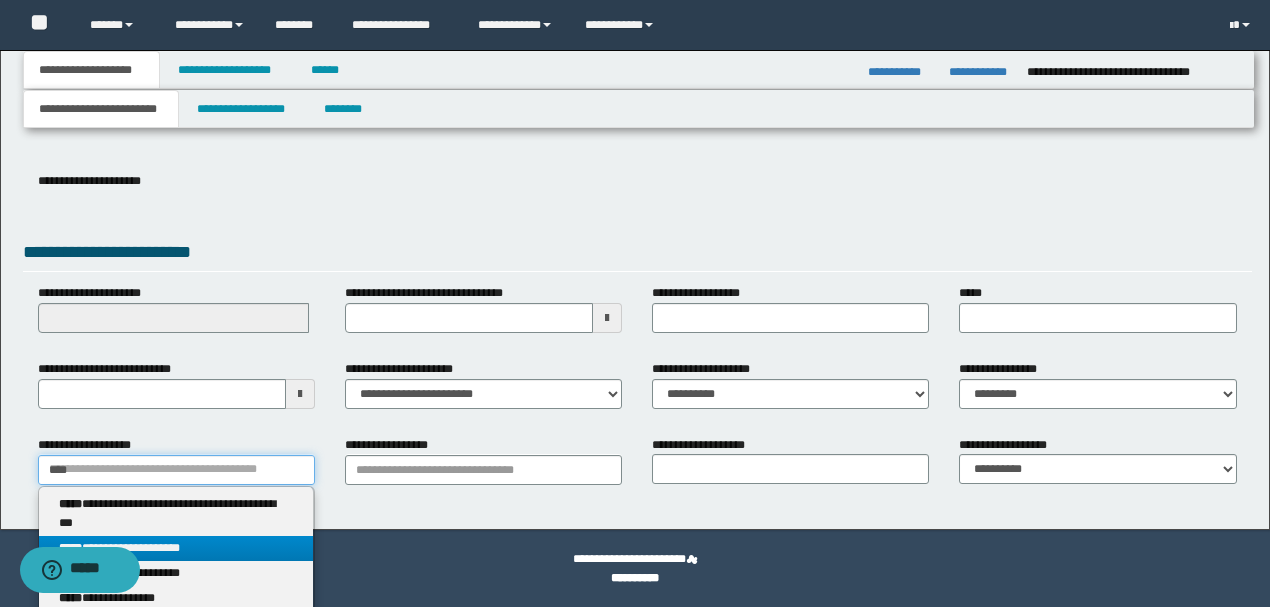 type on "****" 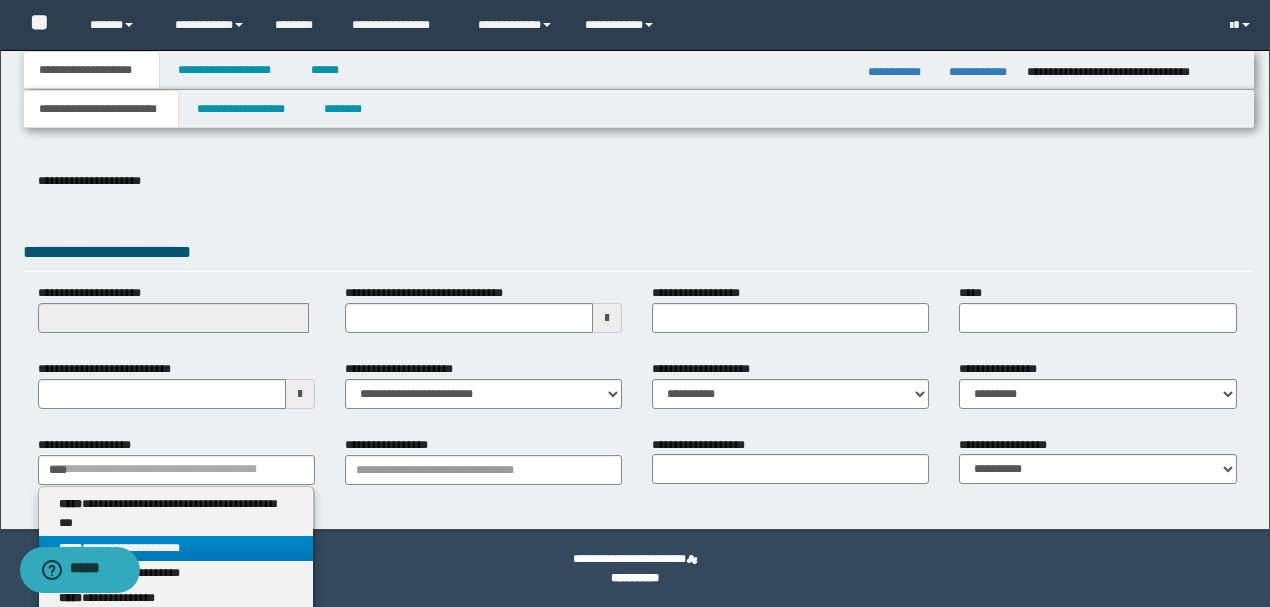 click on "**********" at bounding box center [176, 548] 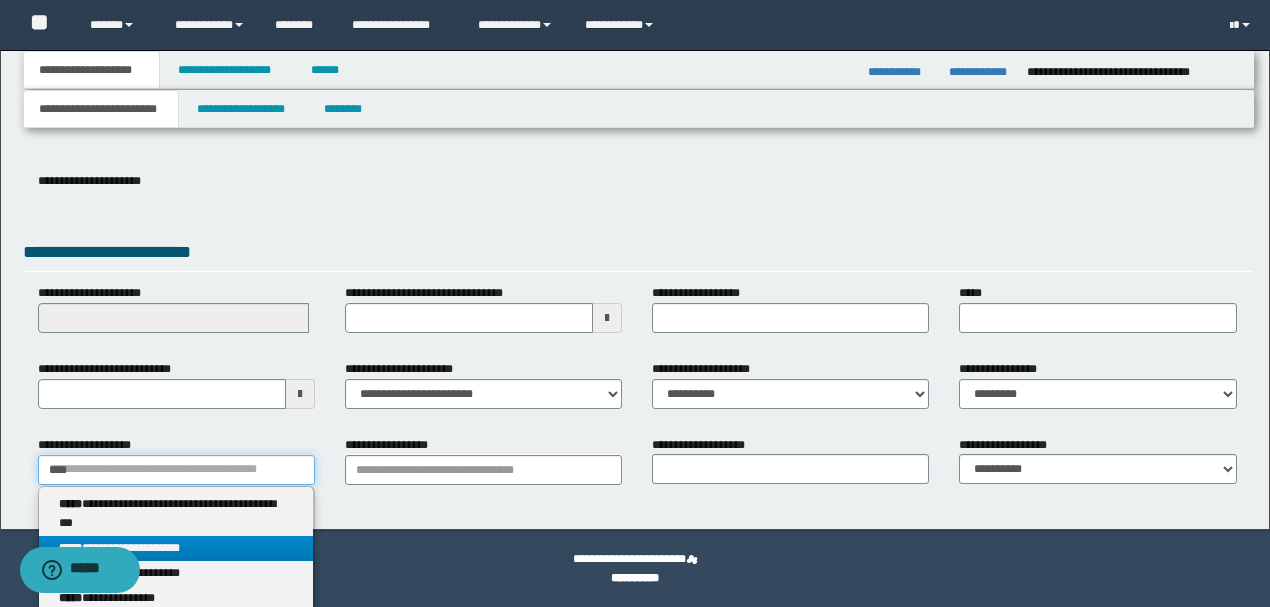 type 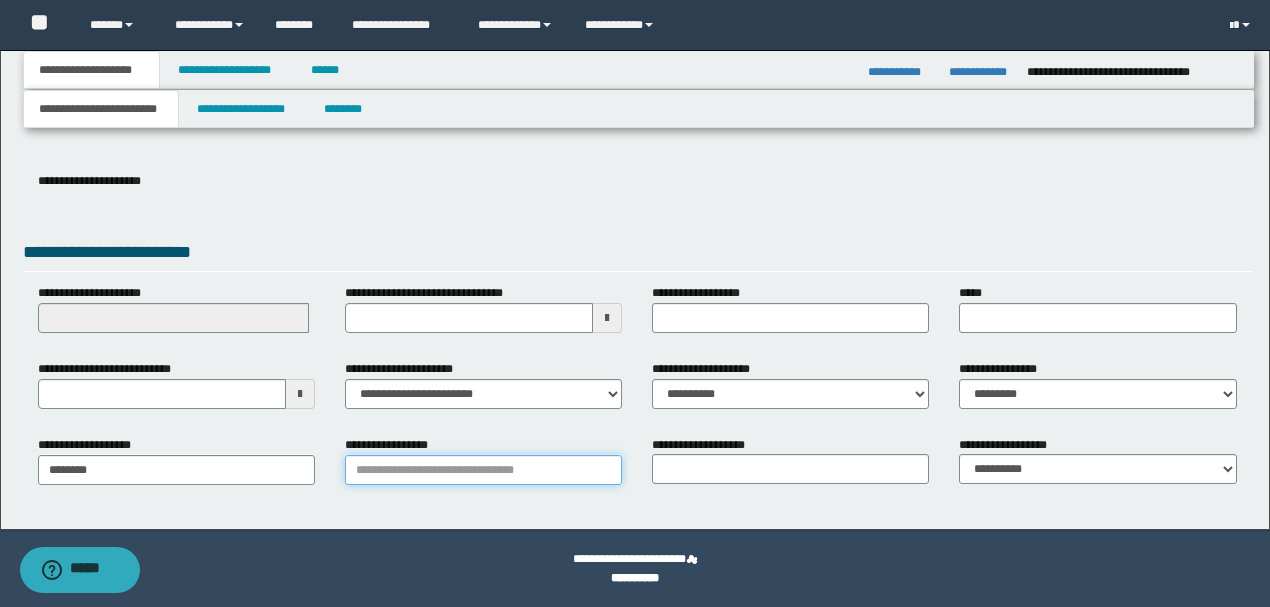 click on "**********" at bounding box center [483, 470] 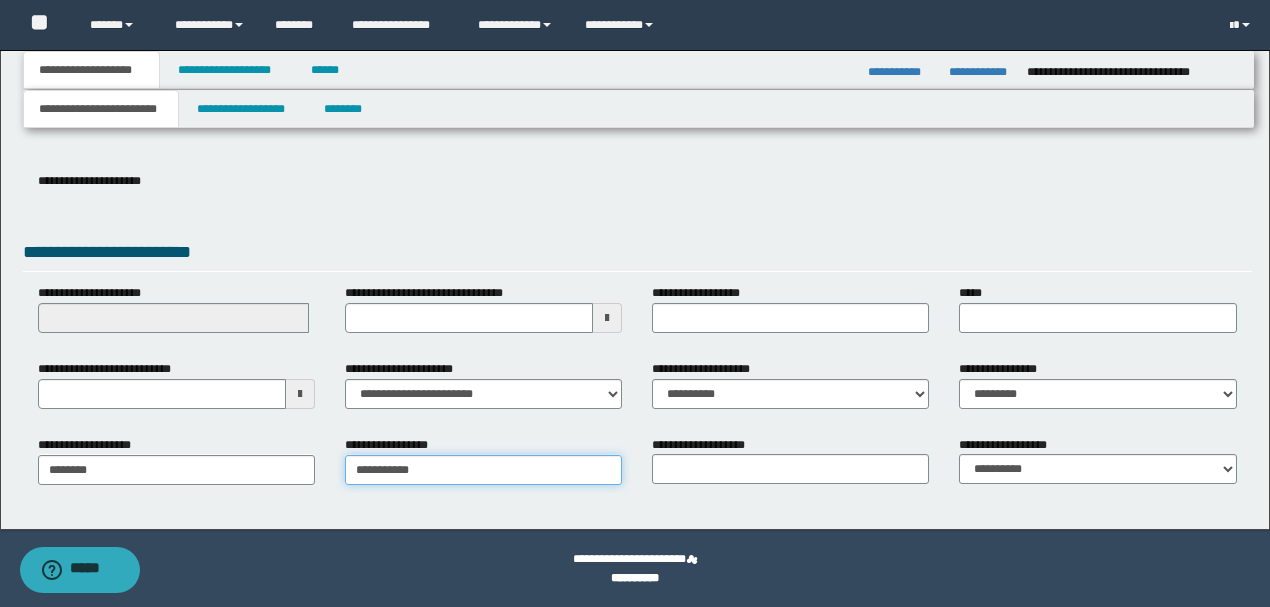 type on "**********" 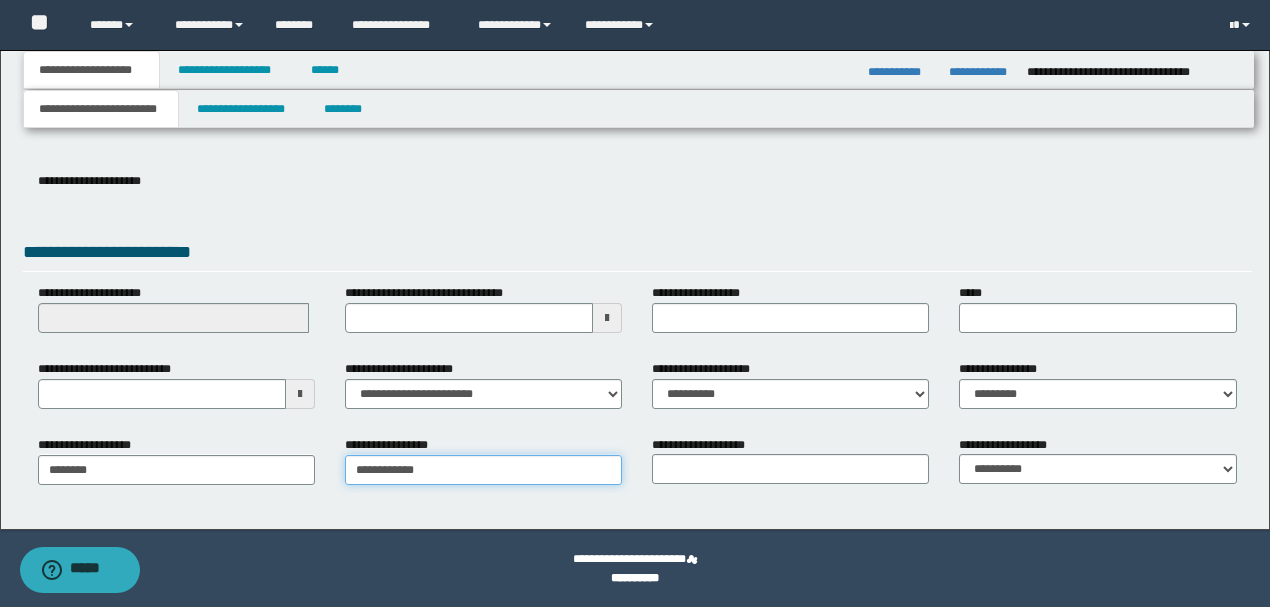 type on "**********" 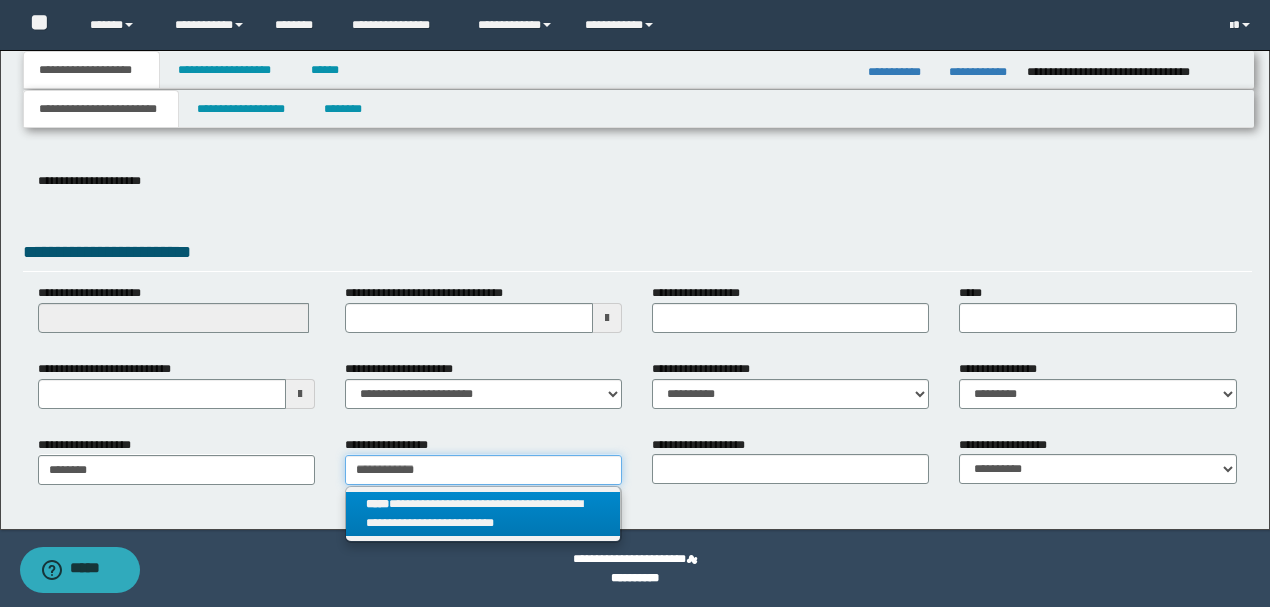 type on "**********" 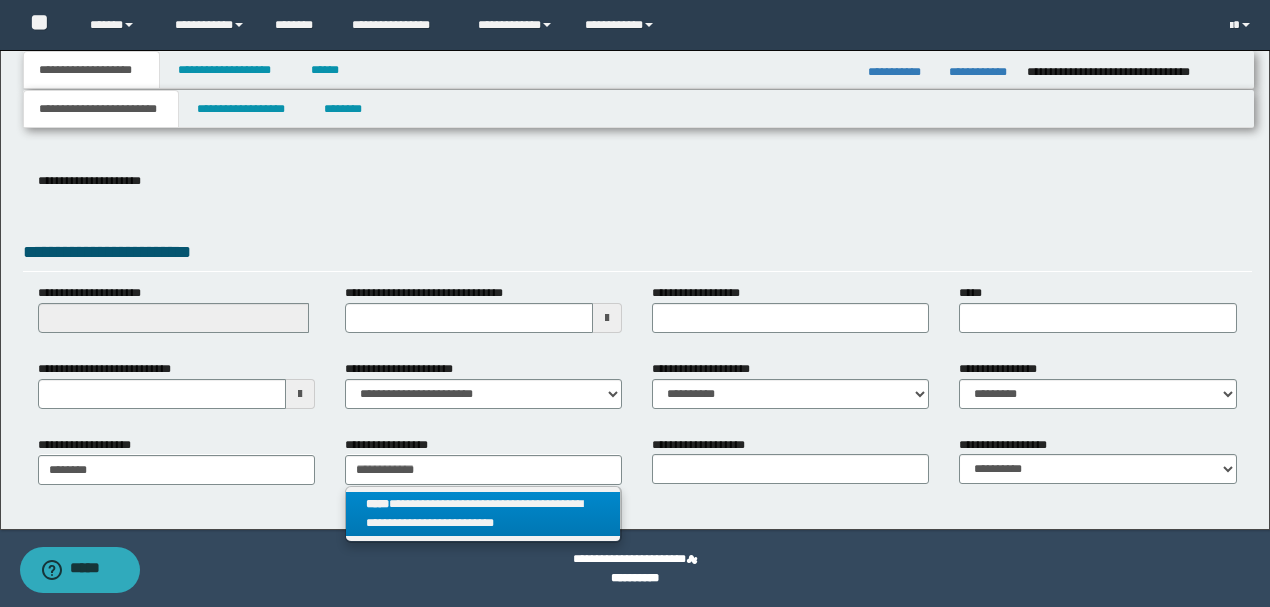 click on "**********" at bounding box center [483, 514] 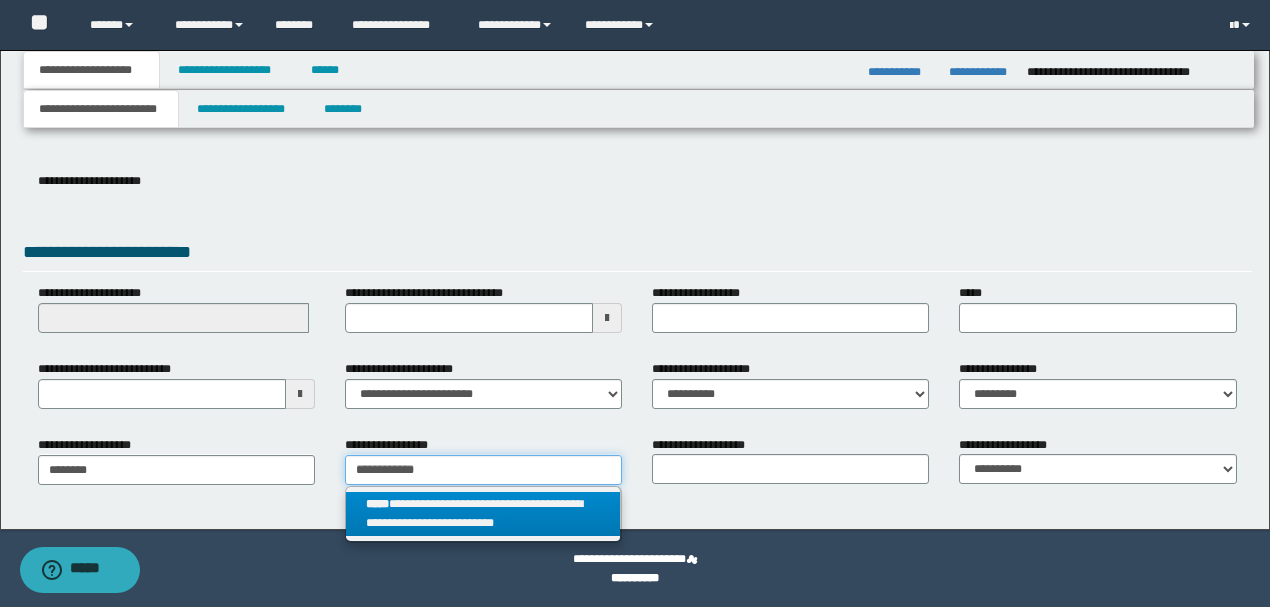 type 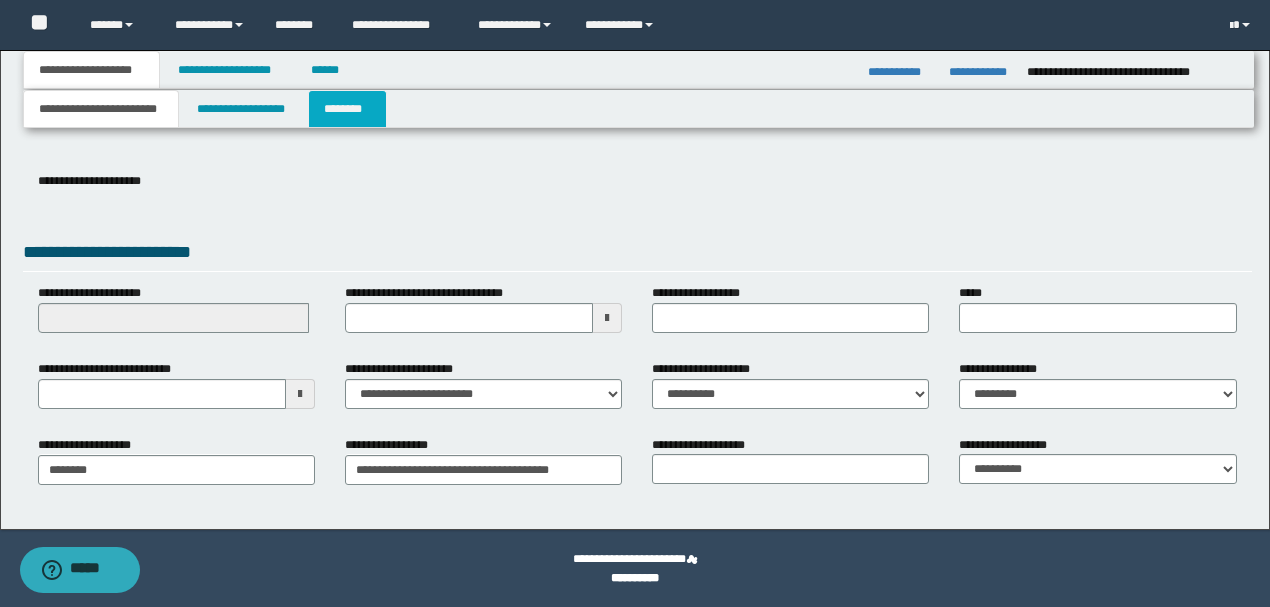click on "********" at bounding box center [347, 109] 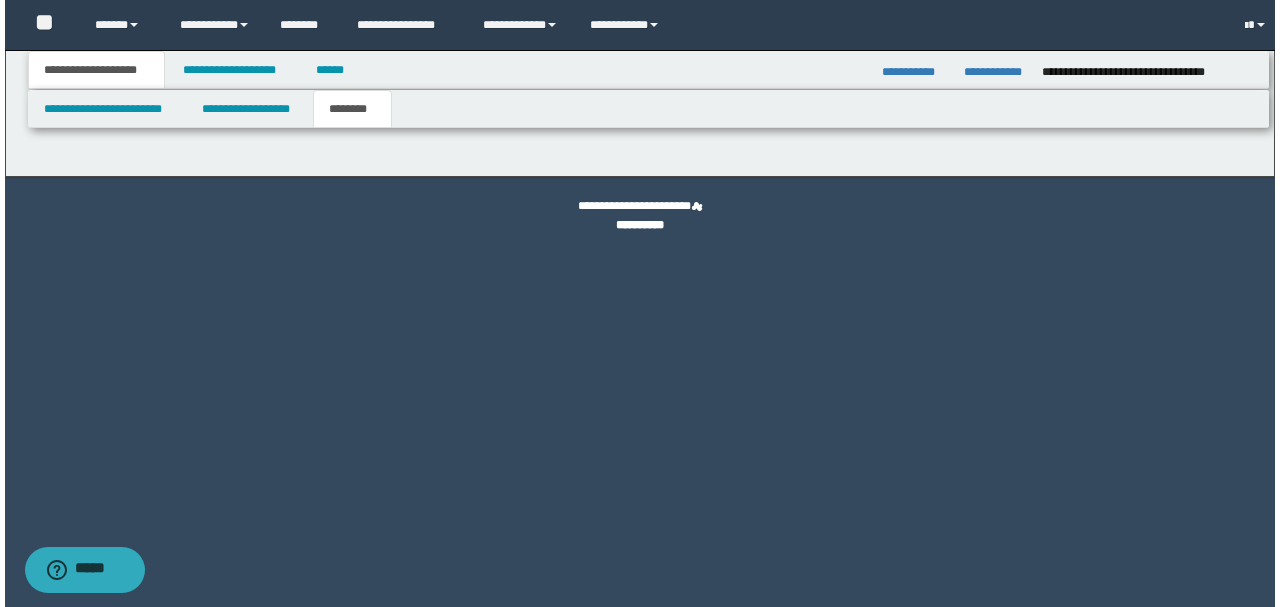 scroll, scrollTop: 0, scrollLeft: 0, axis: both 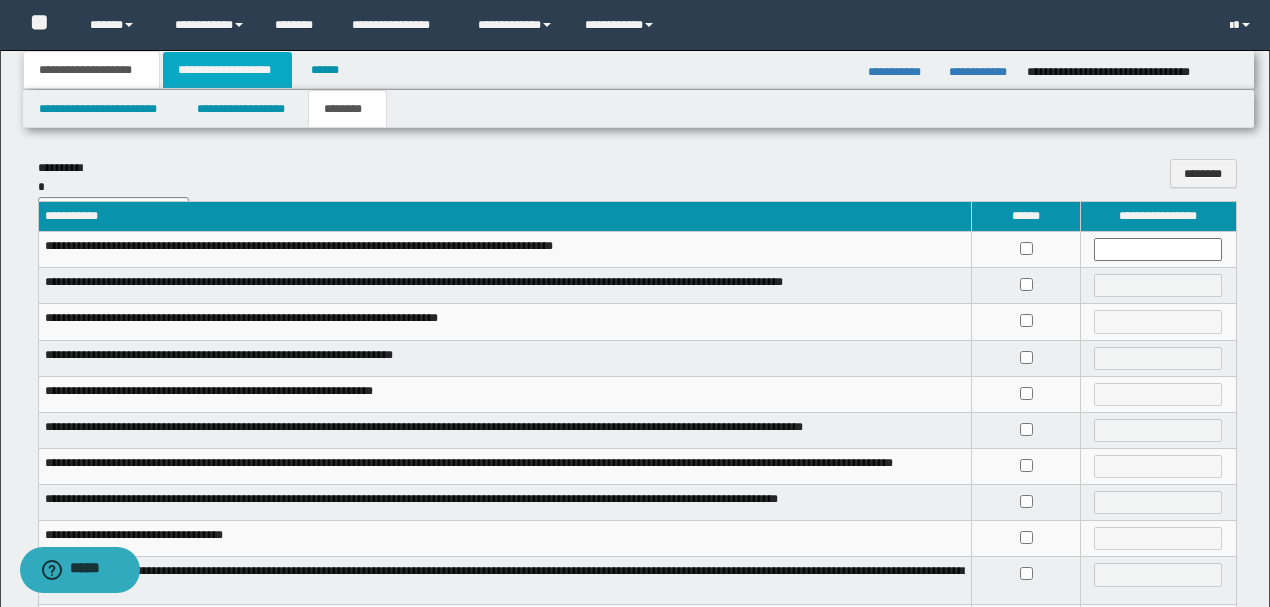 click on "**********" at bounding box center [227, 70] 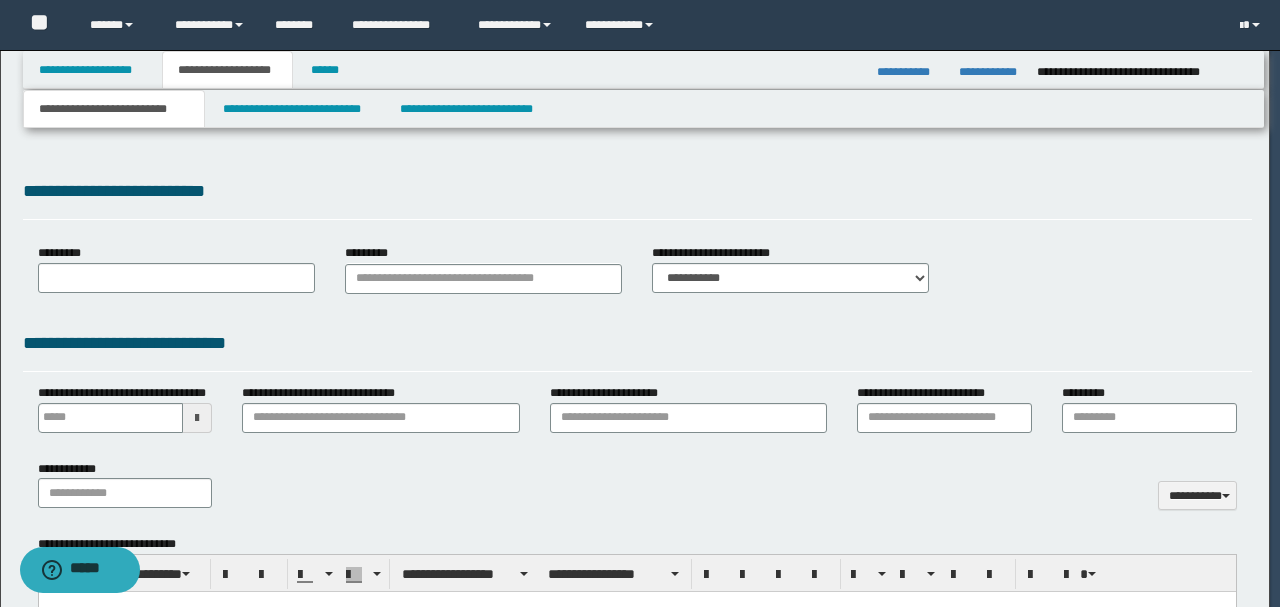 select on "*" 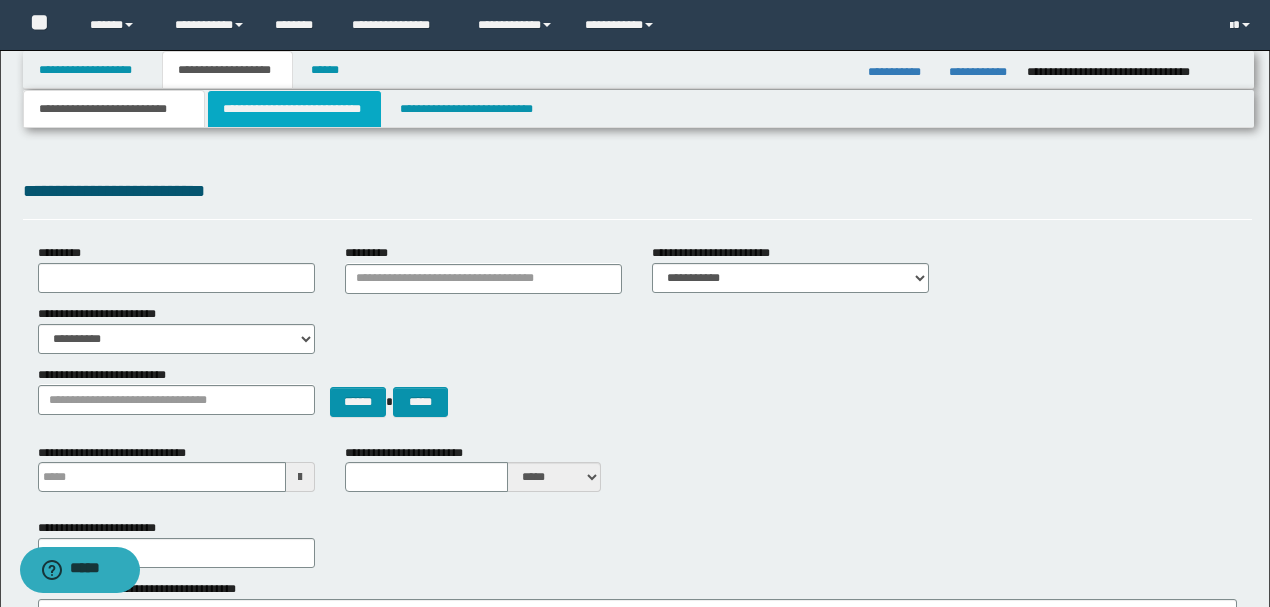 click on "**********" at bounding box center (294, 109) 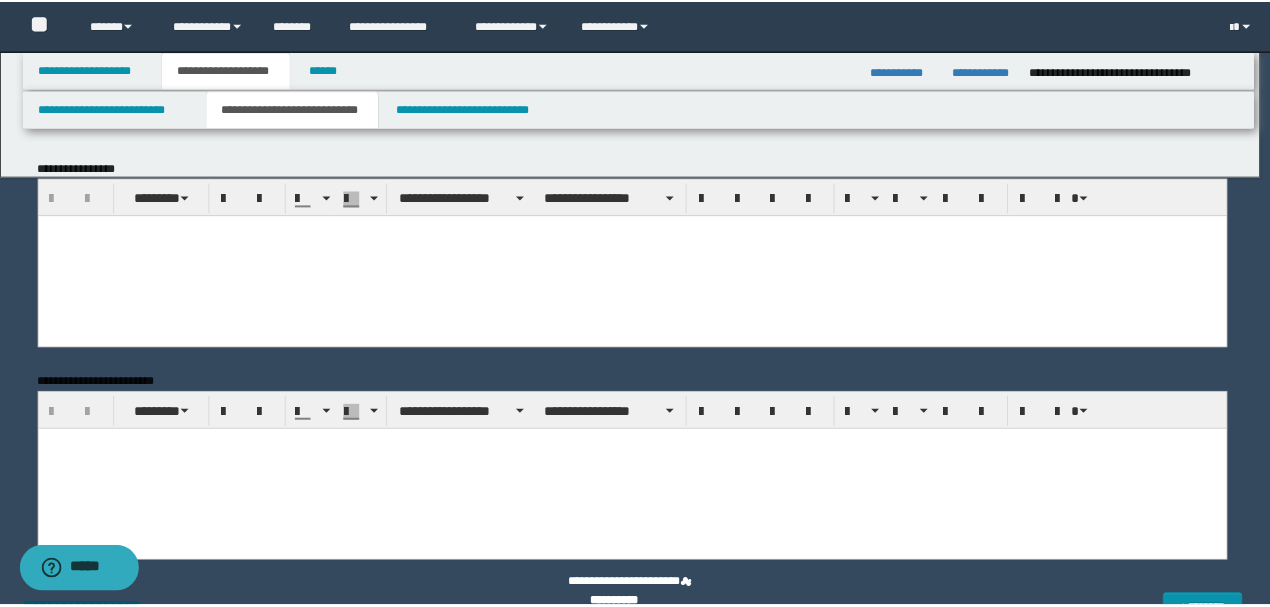 scroll, scrollTop: 0, scrollLeft: 0, axis: both 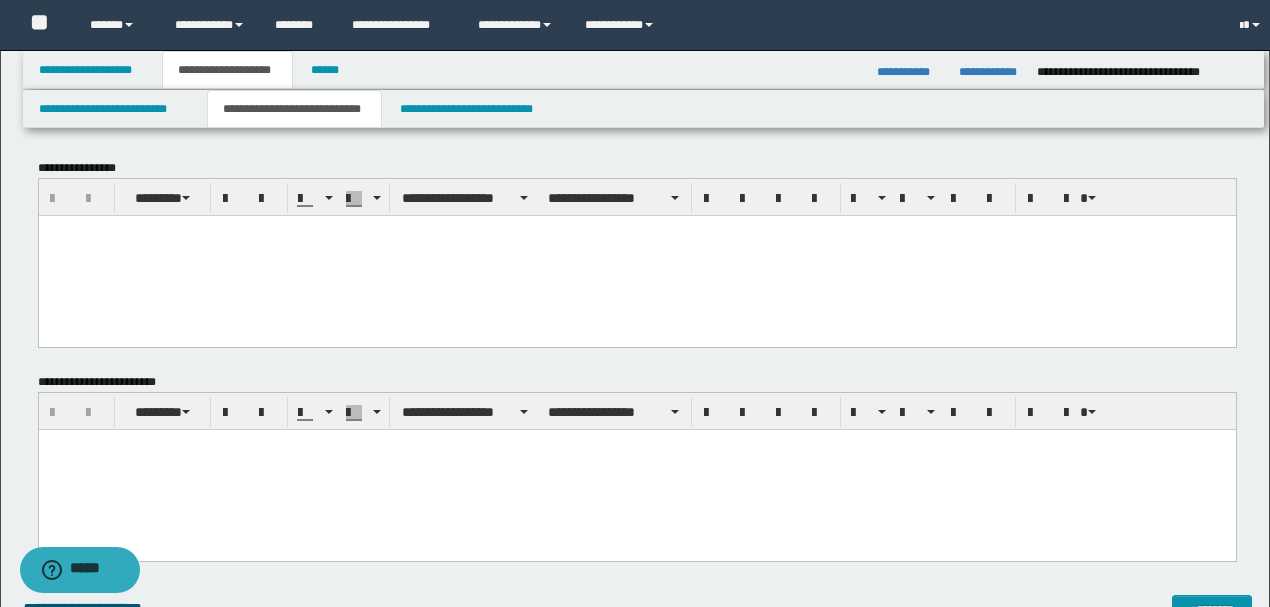 click at bounding box center (636, 255) 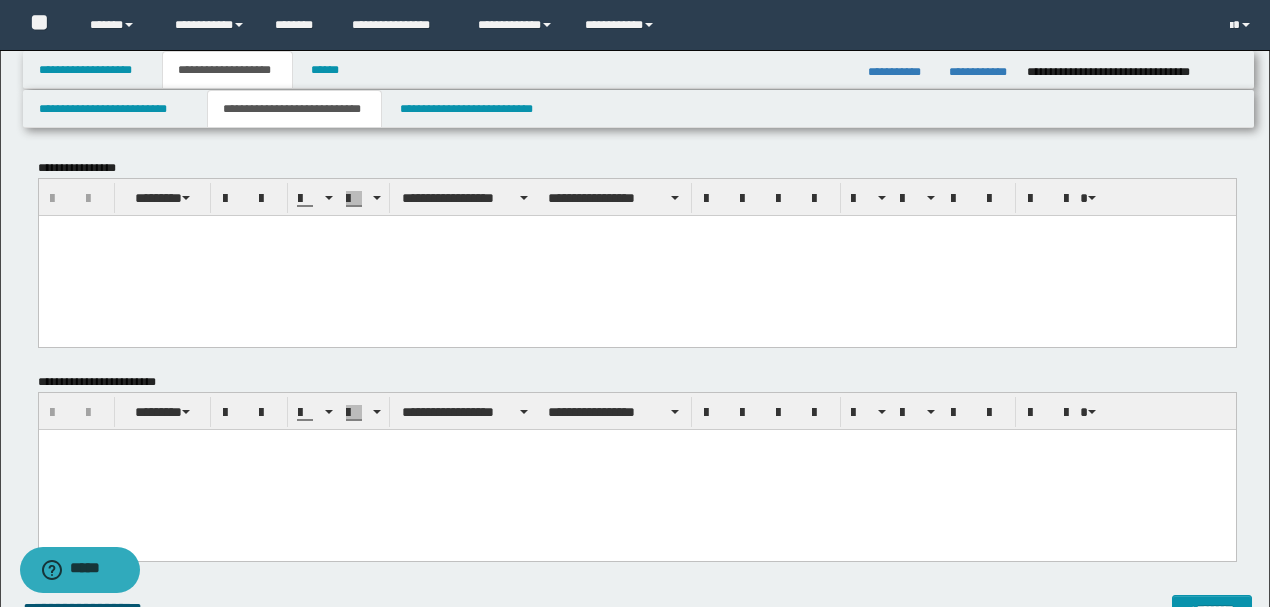 click at bounding box center [636, 255] 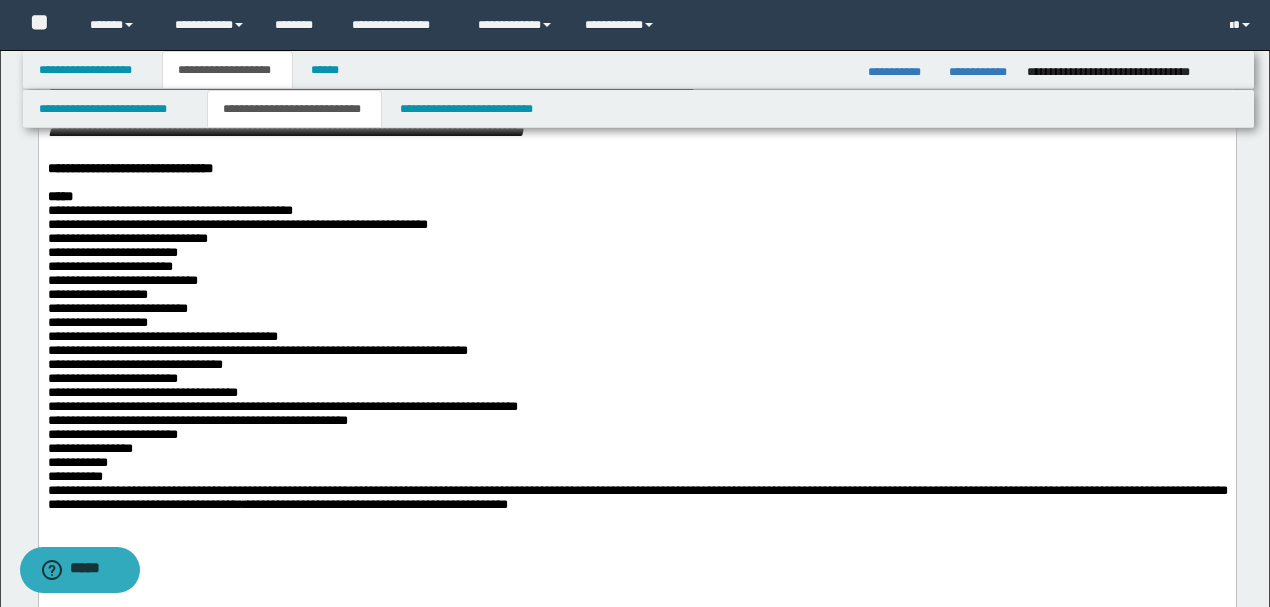 scroll, scrollTop: 1133, scrollLeft: 0, axis: vertical 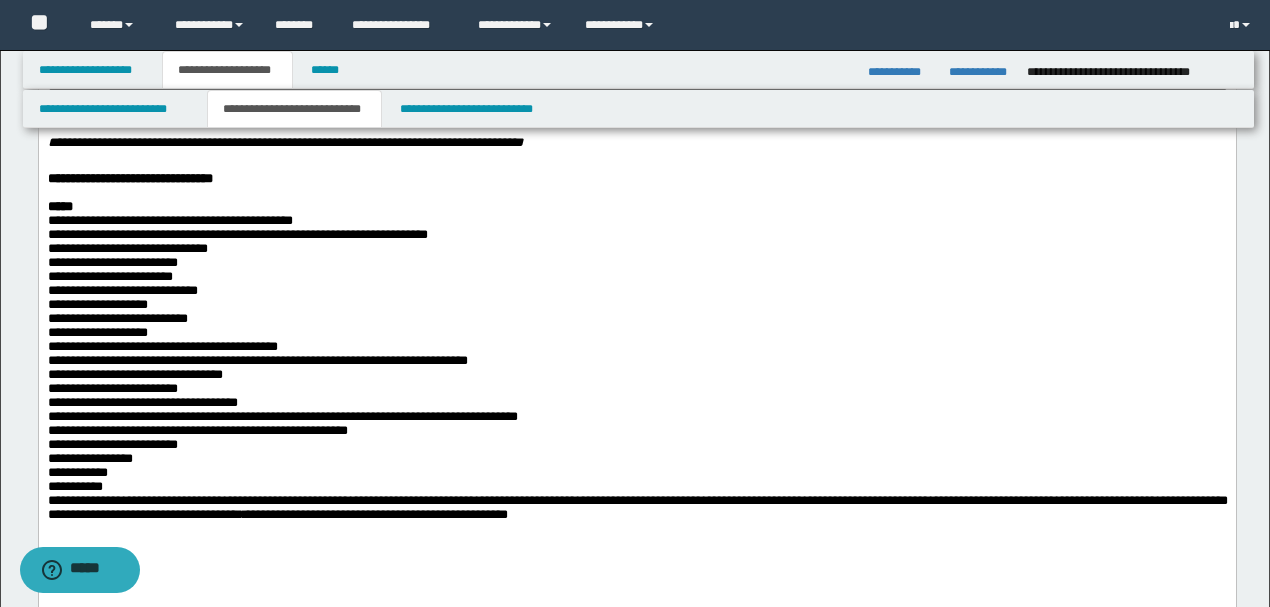 click on "**********" at bounding box center (636, 94) 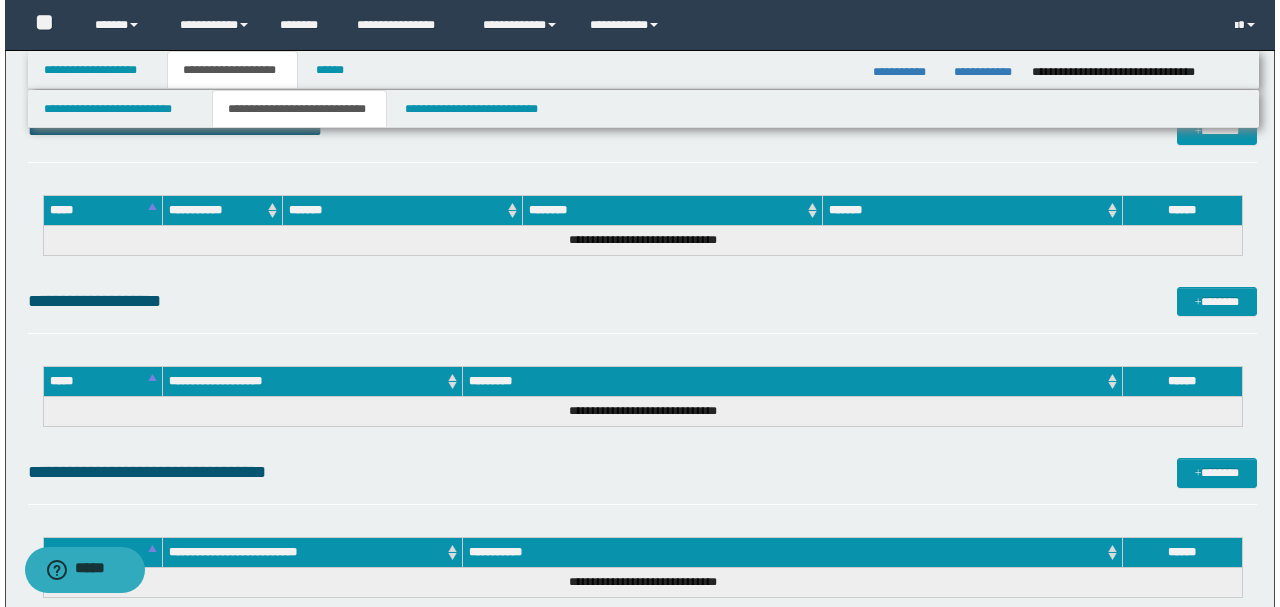scroll, scrollTop: 2266, scrollLeft: 0, axis: vertical 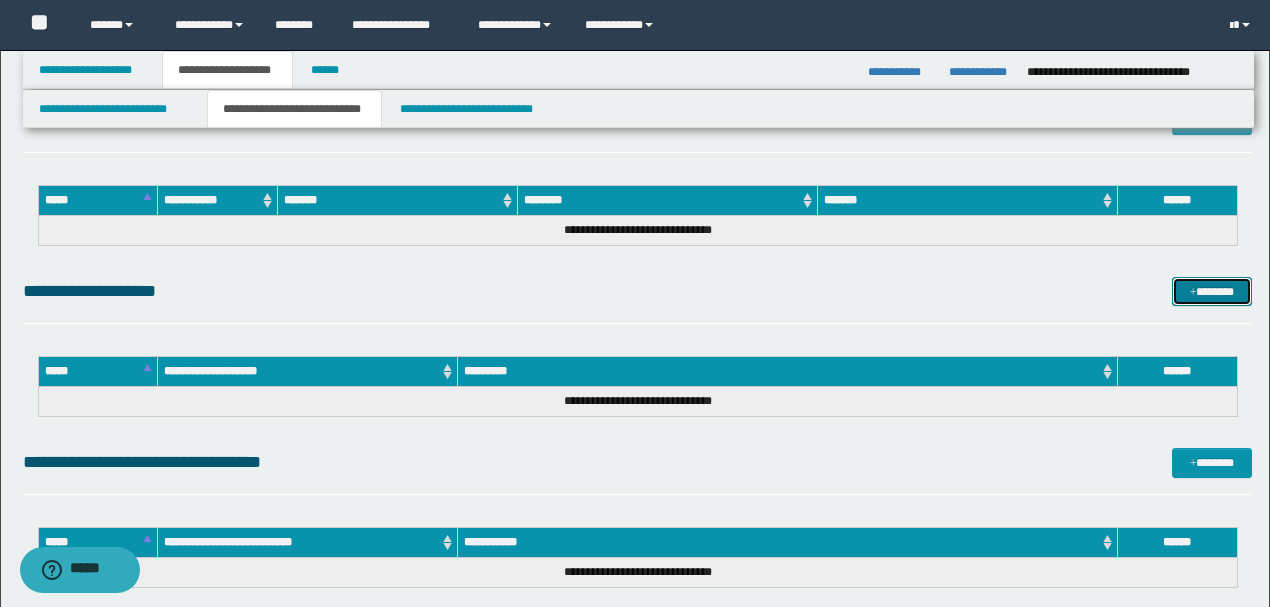 click on "*******" at bounding box center [1211, 291] 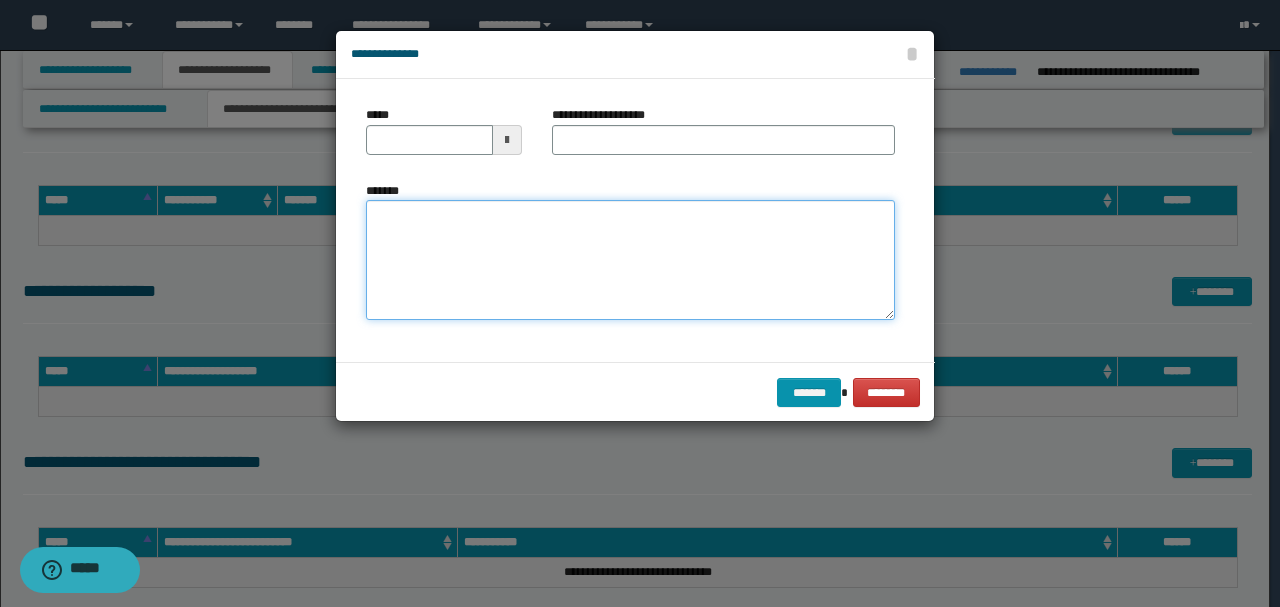 click on "*******" at bounding box center (630, 260) 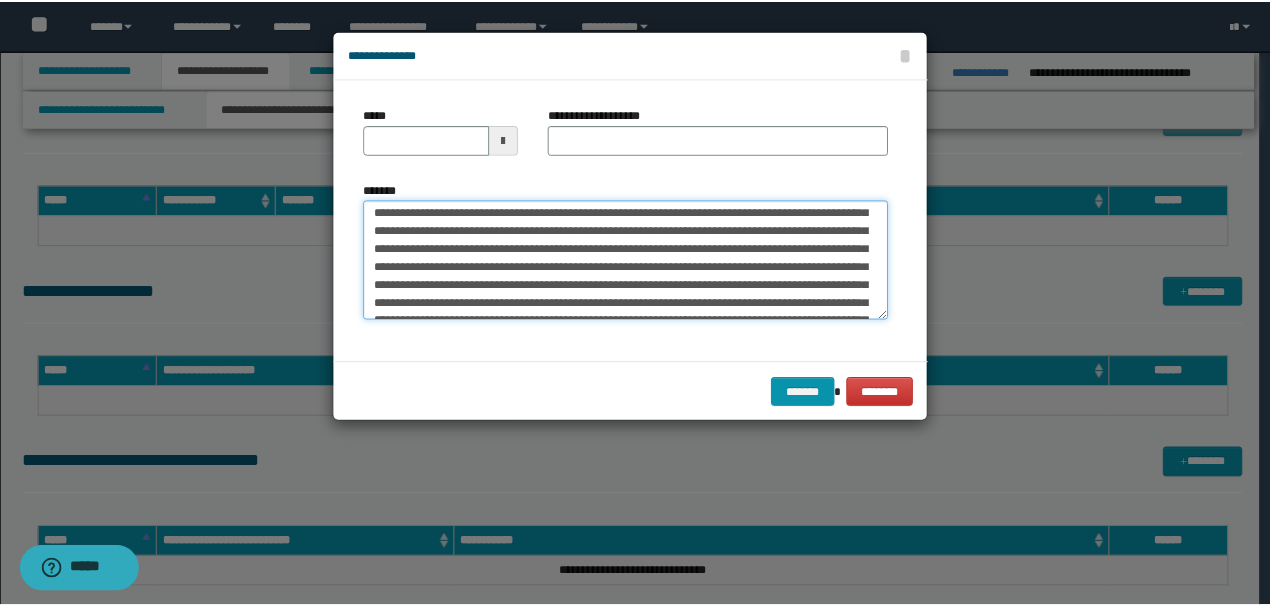 scroll, scrollTop: 0, scrollLeft: 0, axis: both 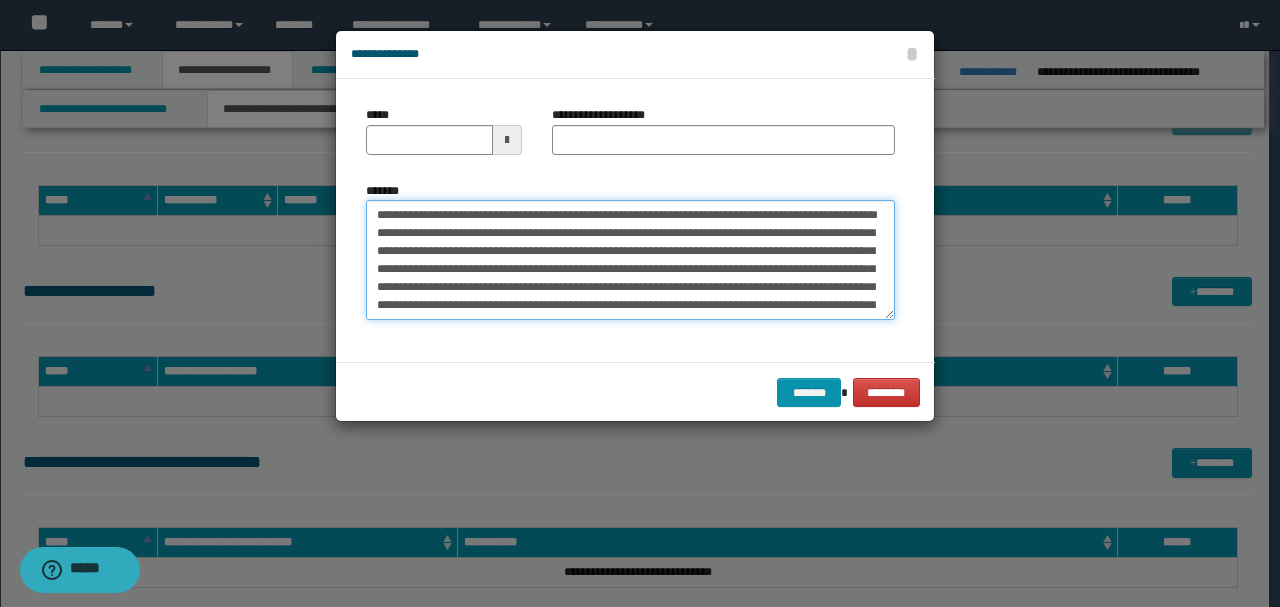 drag, startPoint x: 399, startPoint y: 210, endPoint x: 303, endPoint y: 210, distance: 96 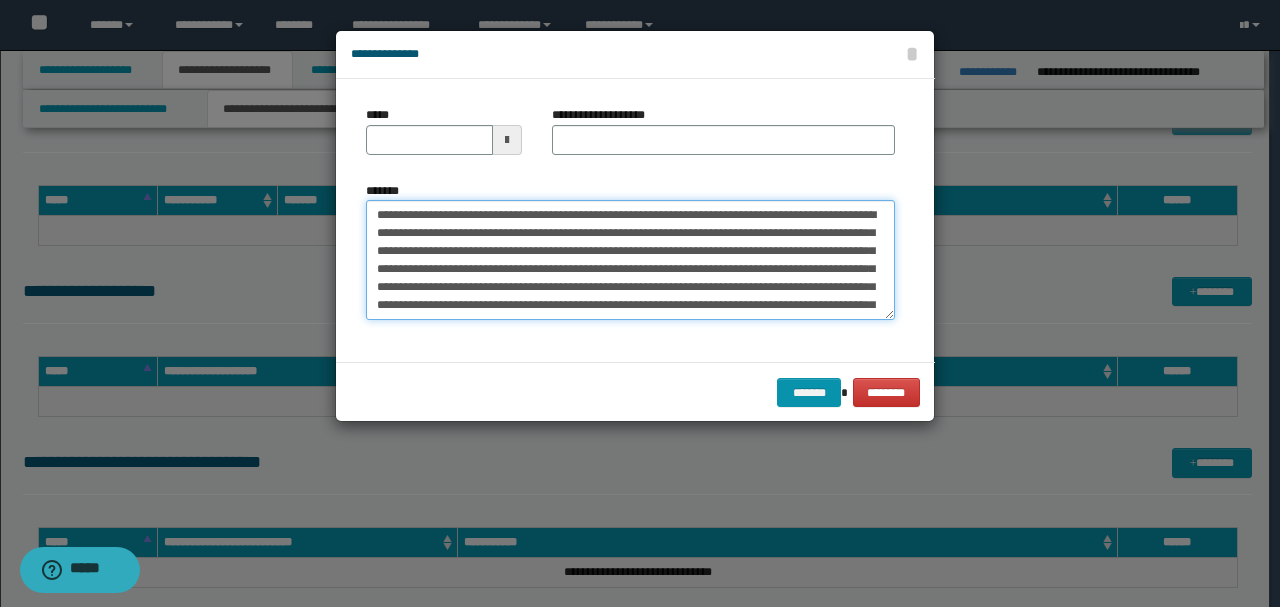 type on "**********" 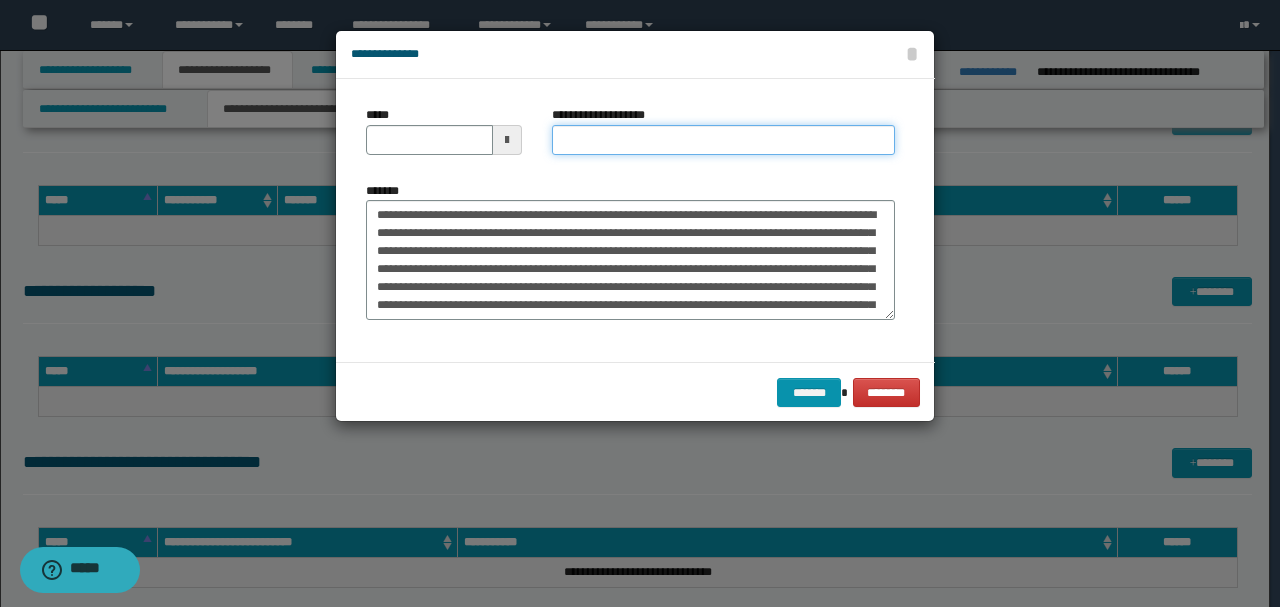 click on "**********" at bounding box center [723, 140] 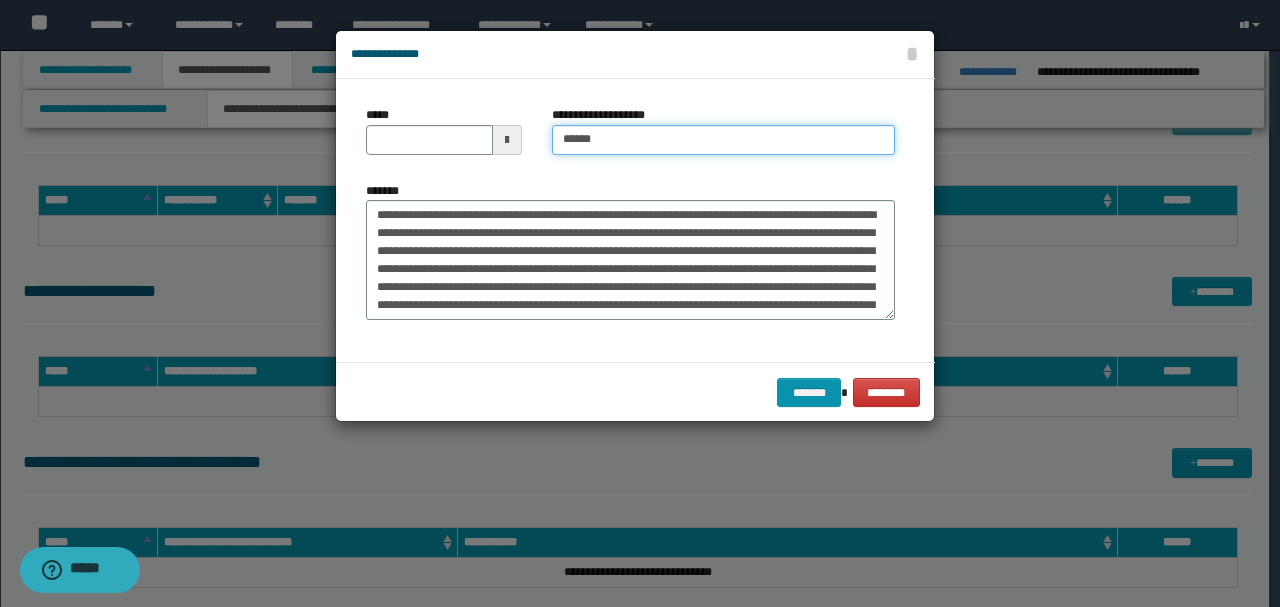 type on "*****" 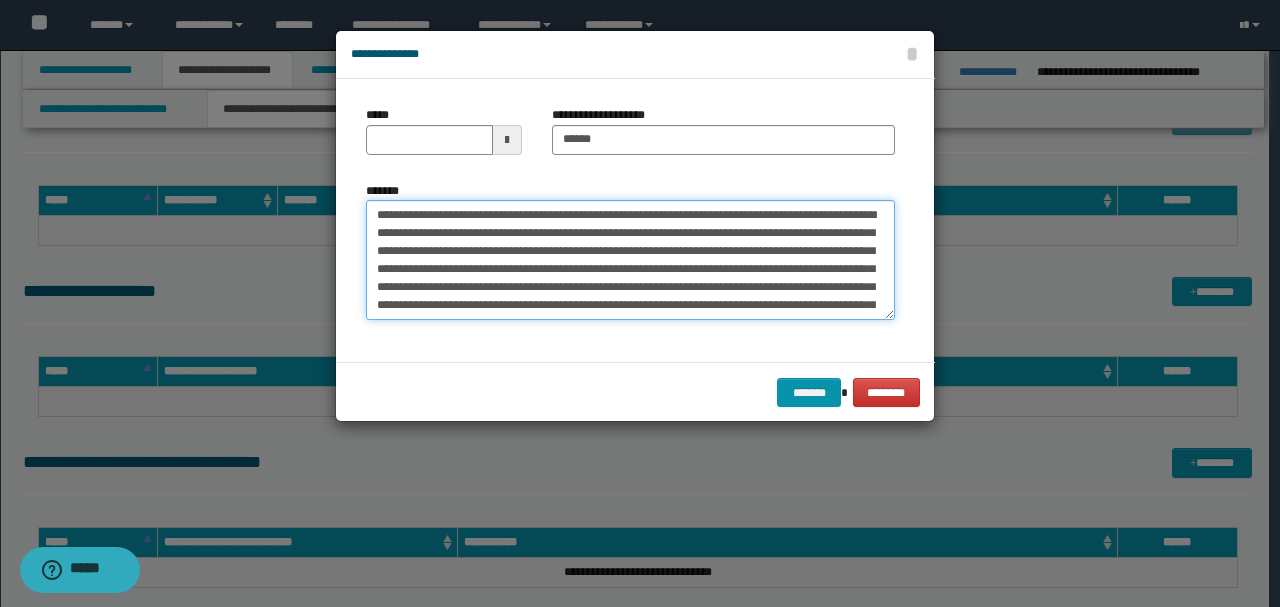click on "*******" at bounding box center (630, 259) 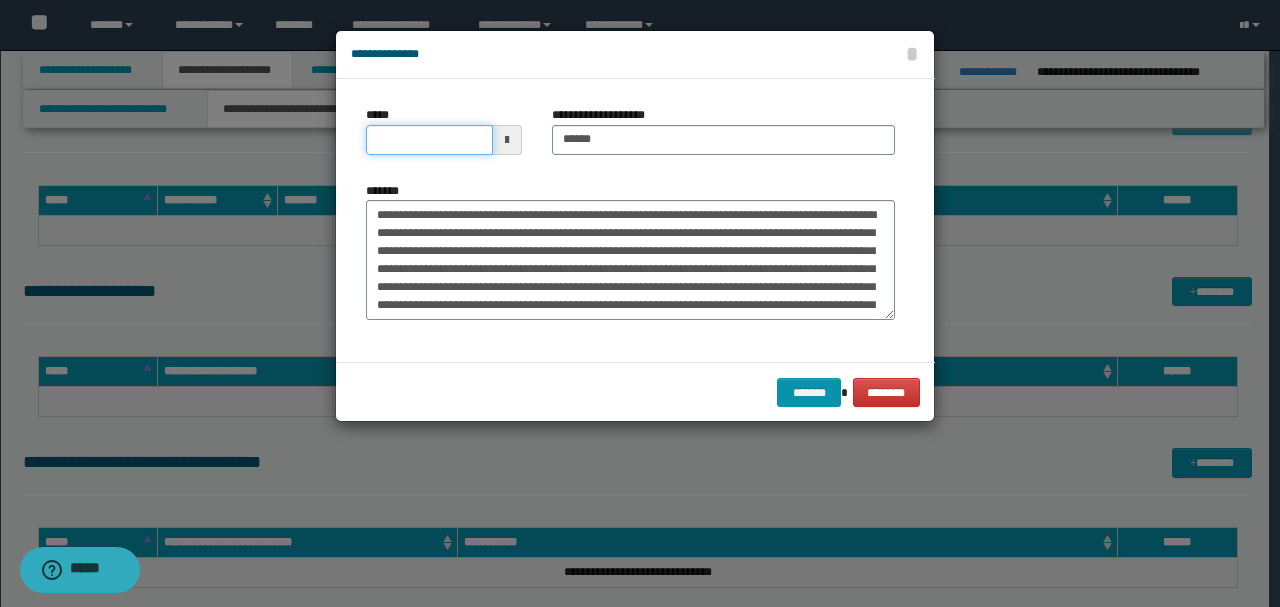 click on "*****" at bounding box center (429, 140) 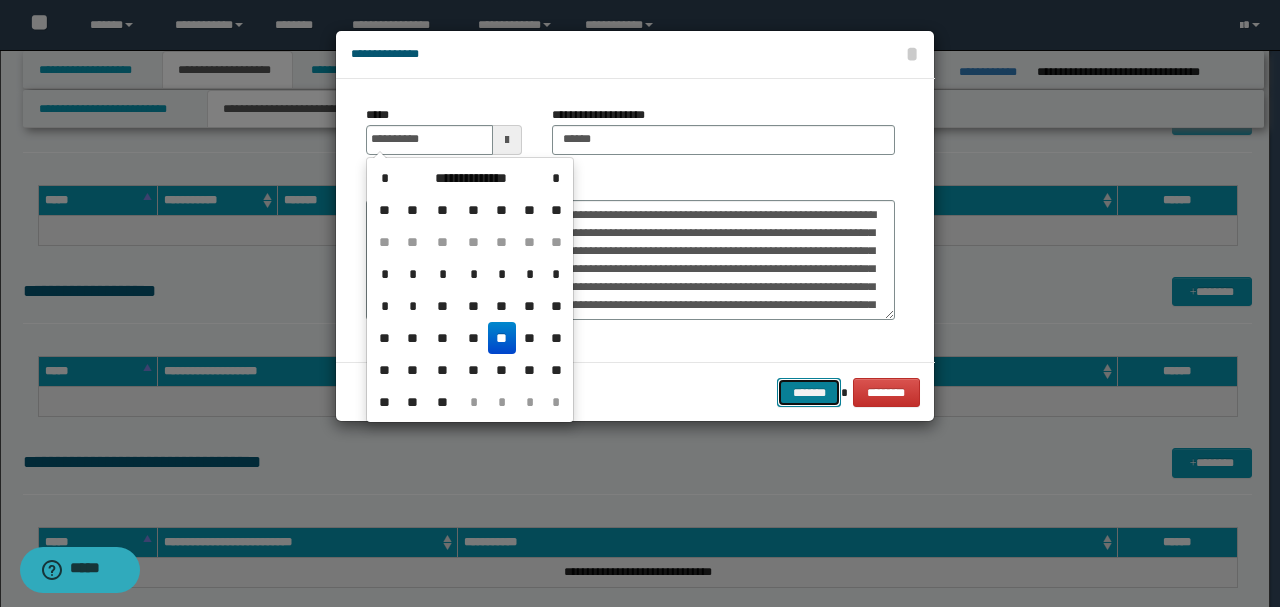 type on "**********" 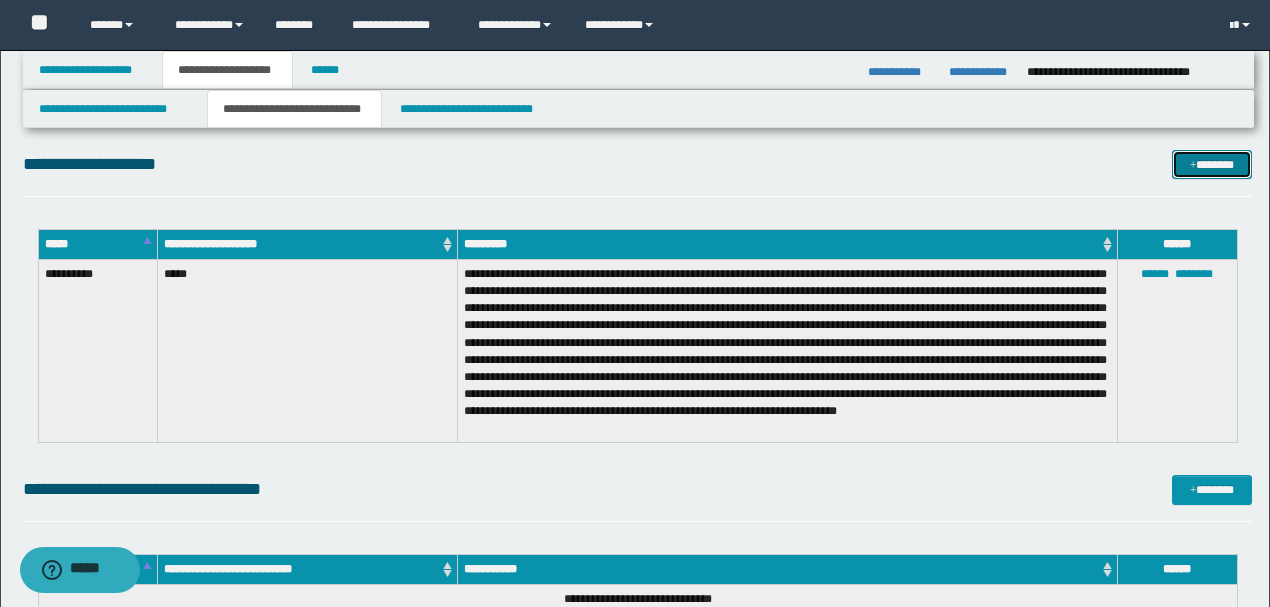 scroll, scrollTop: 2200, scrollLeft: 0, axis: vertical 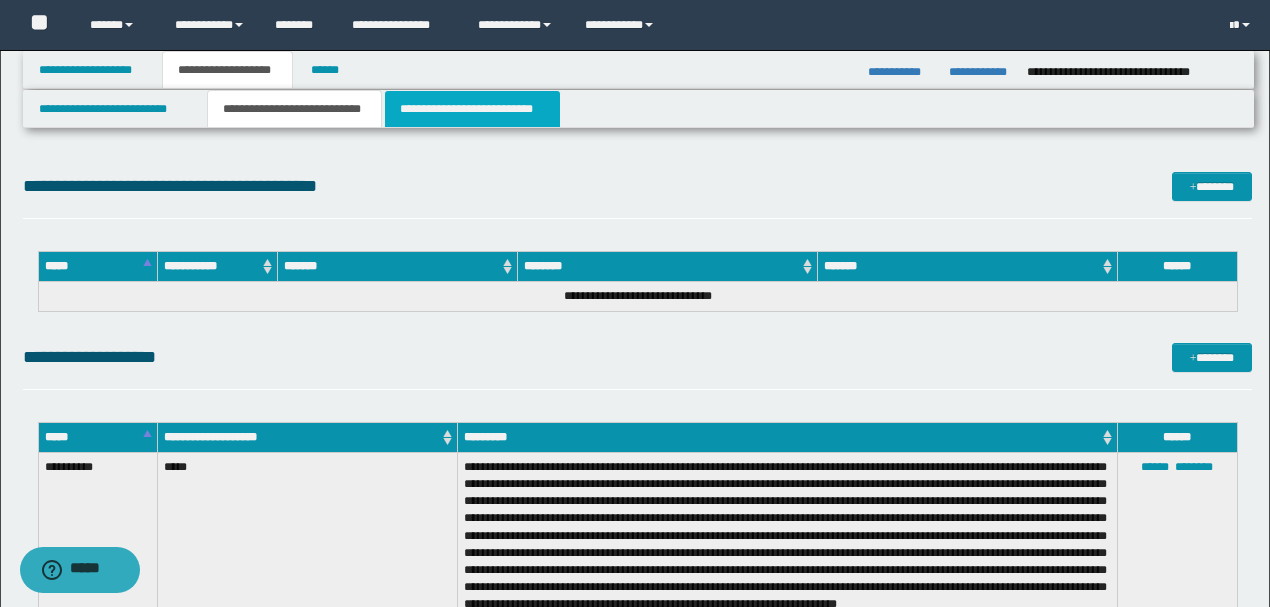 click on "**********" at bounding box center [472, 109] 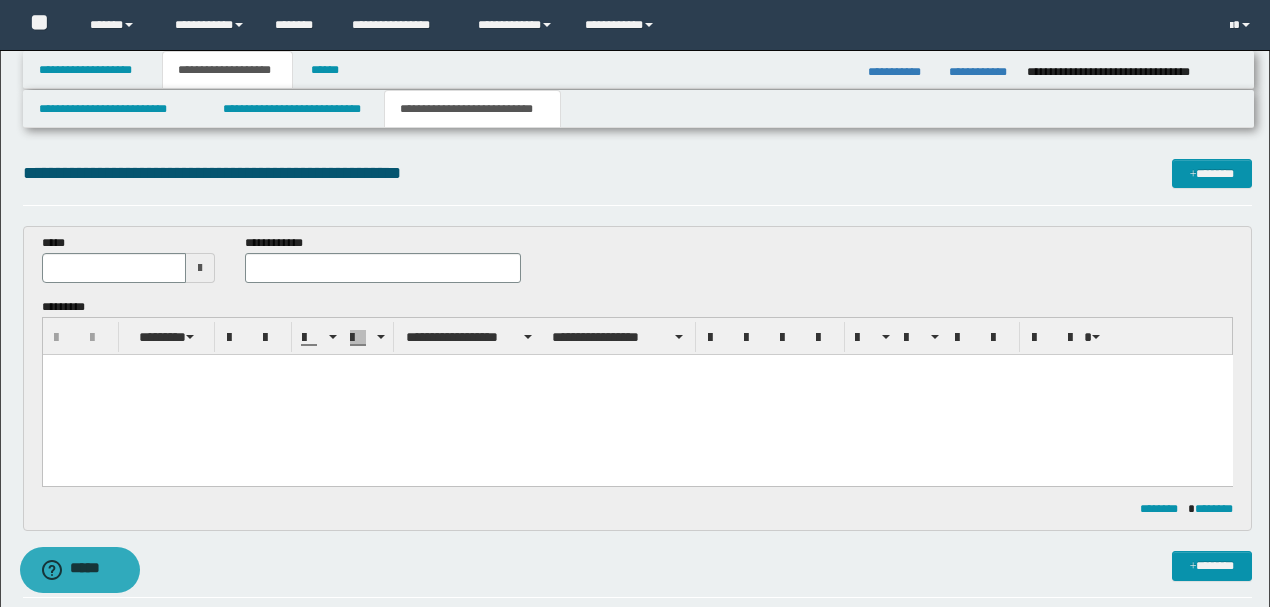 scroll, scrollTop: 0, scrollLeft: 0, axis: both 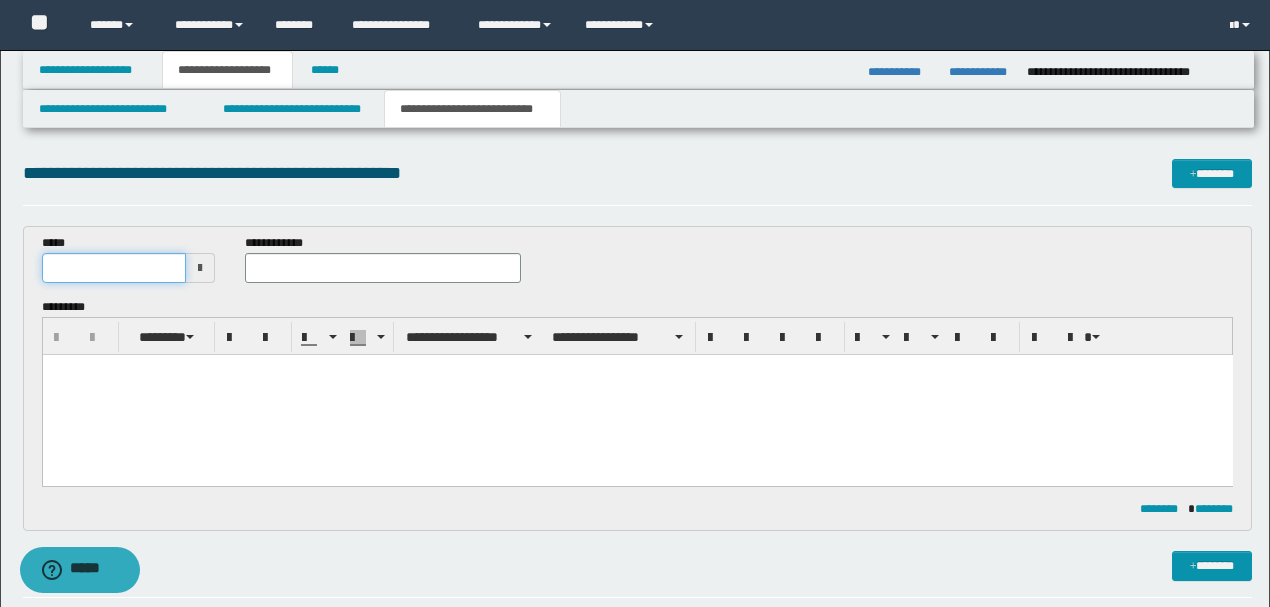 click at bounding box center [114, 268] 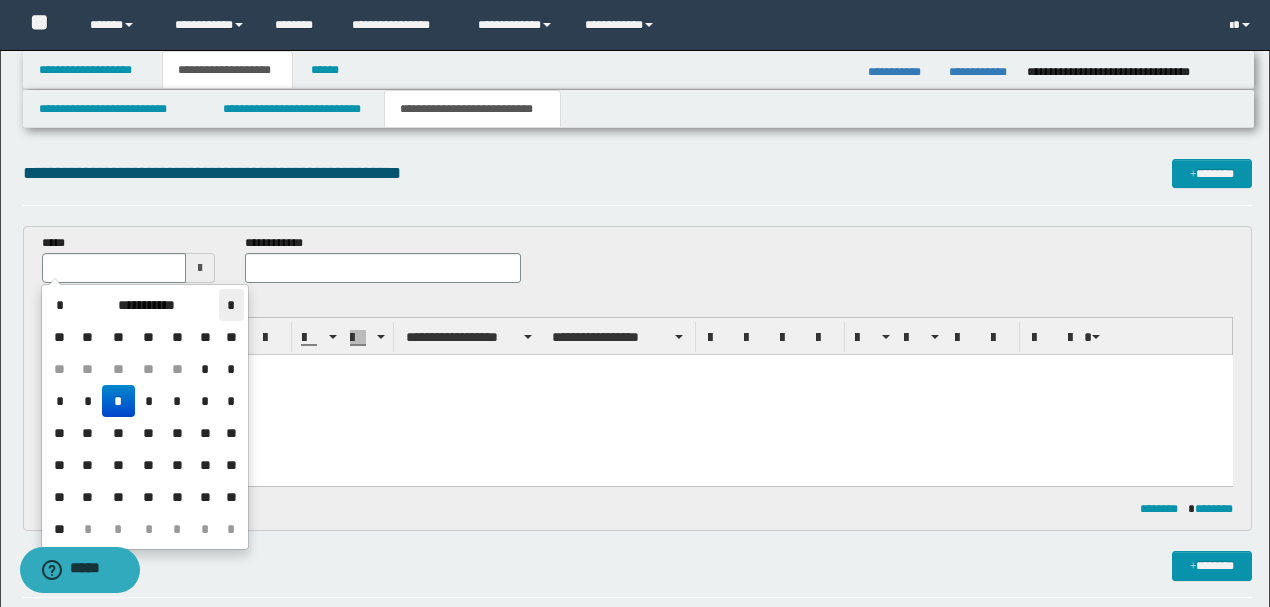 click on "*" at bounding box center [231, 305] 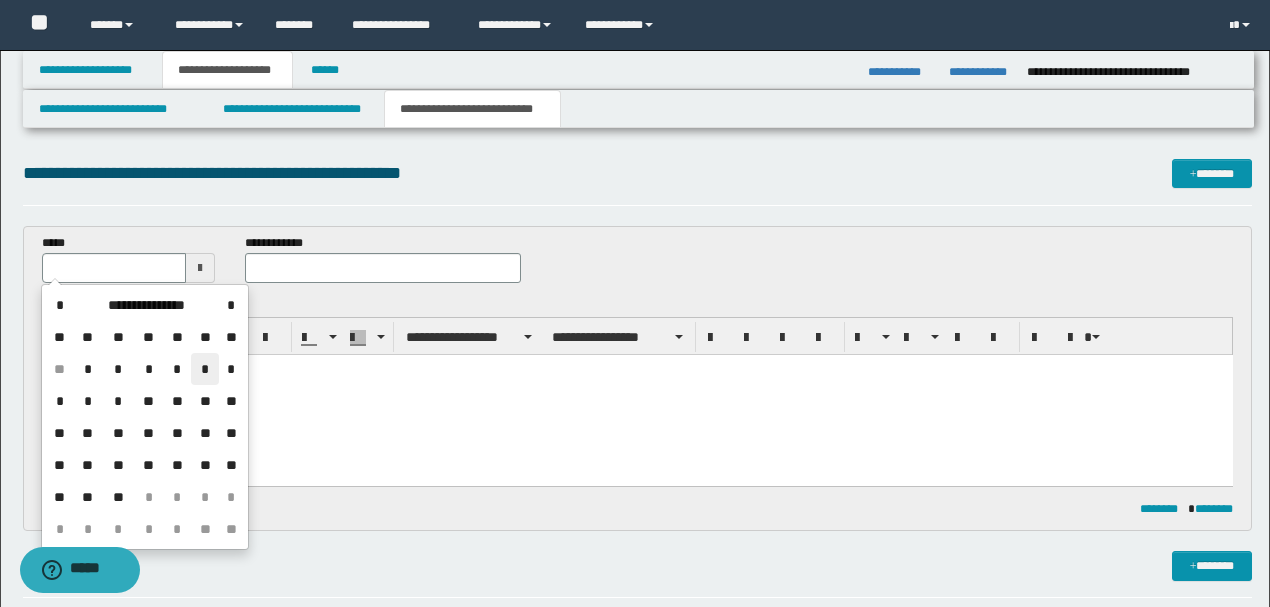 click on "*" at bounding box center (205, 369) 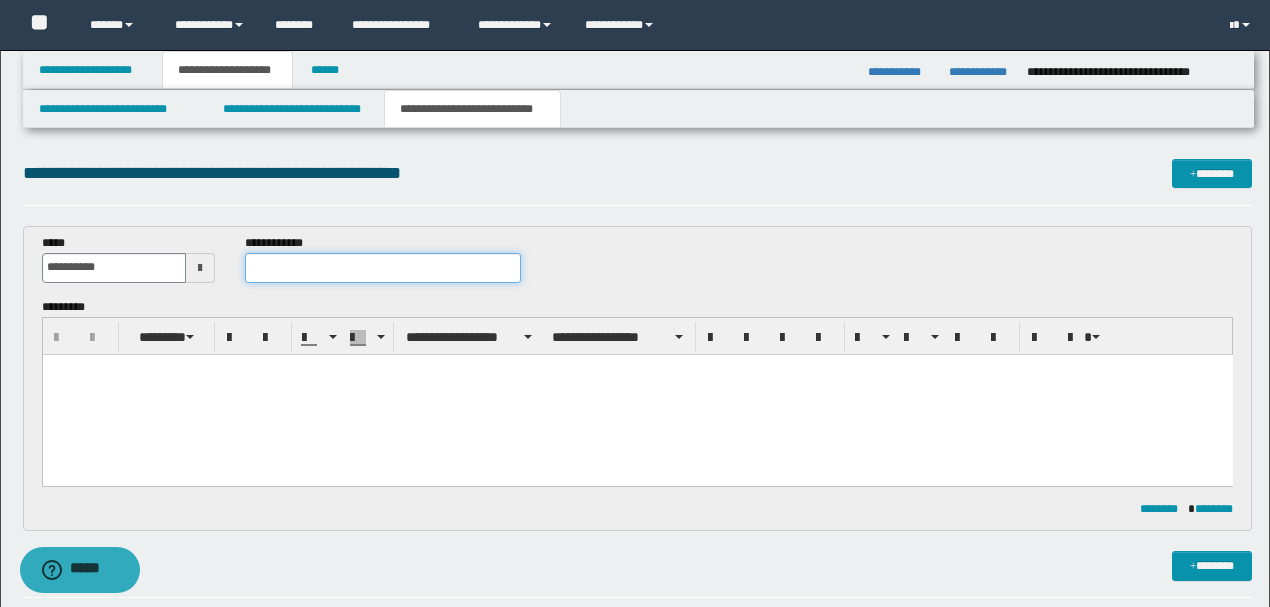 click at bounding box center [382, 268] 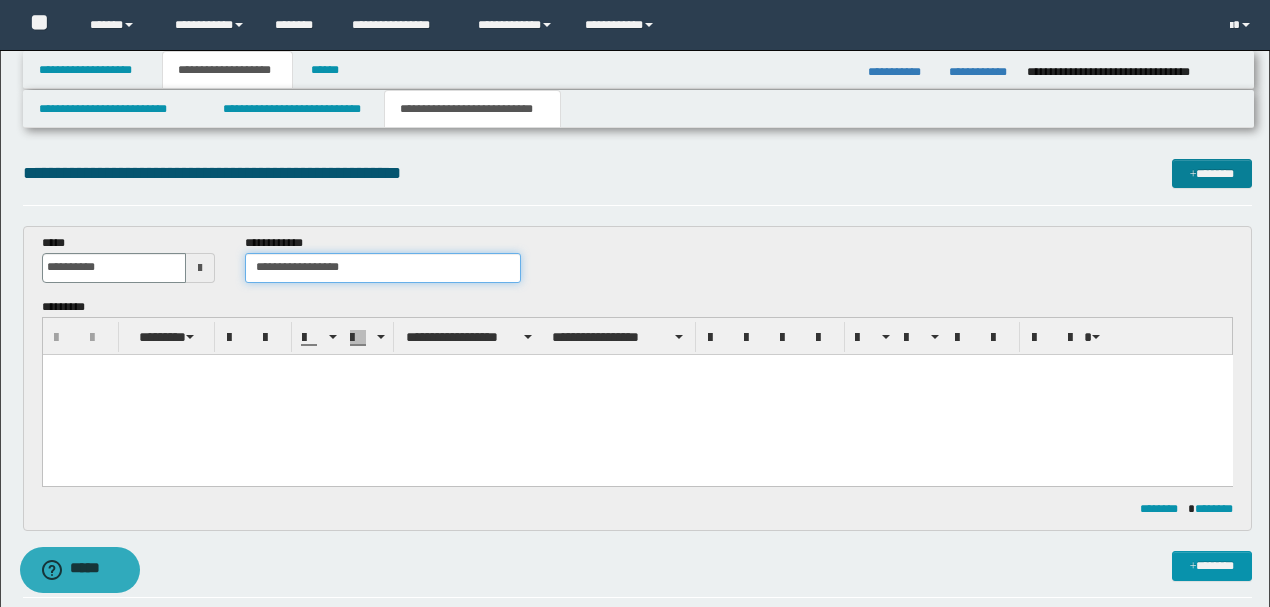 type on "**********" 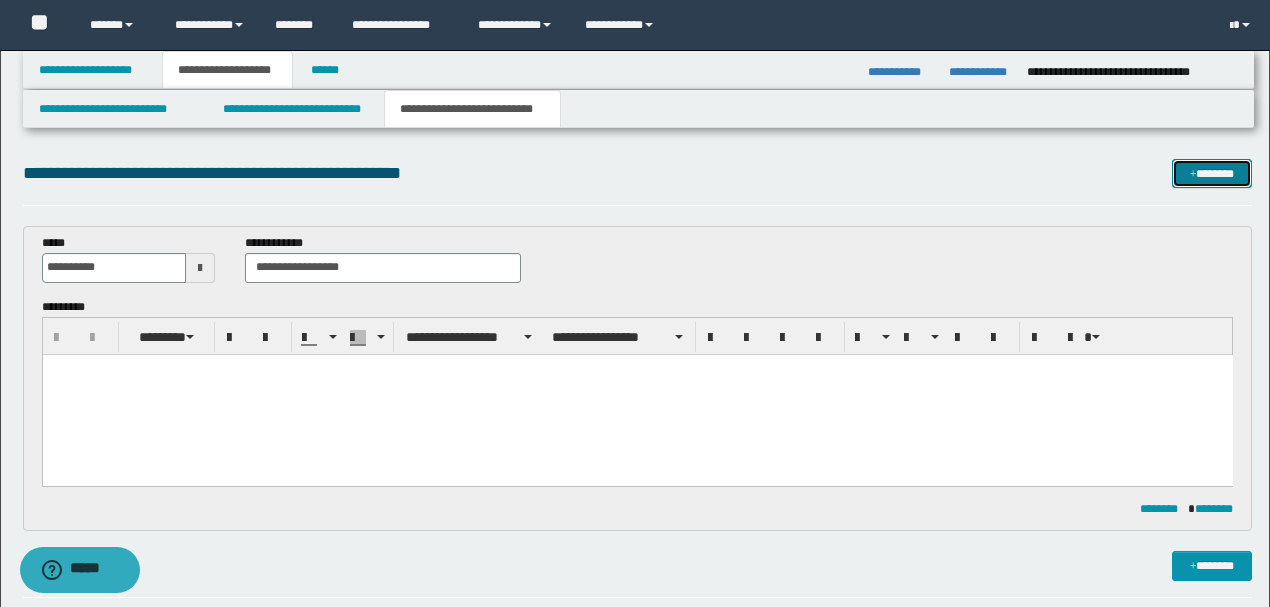 click on "*******" at bounding box center [1211, 173] 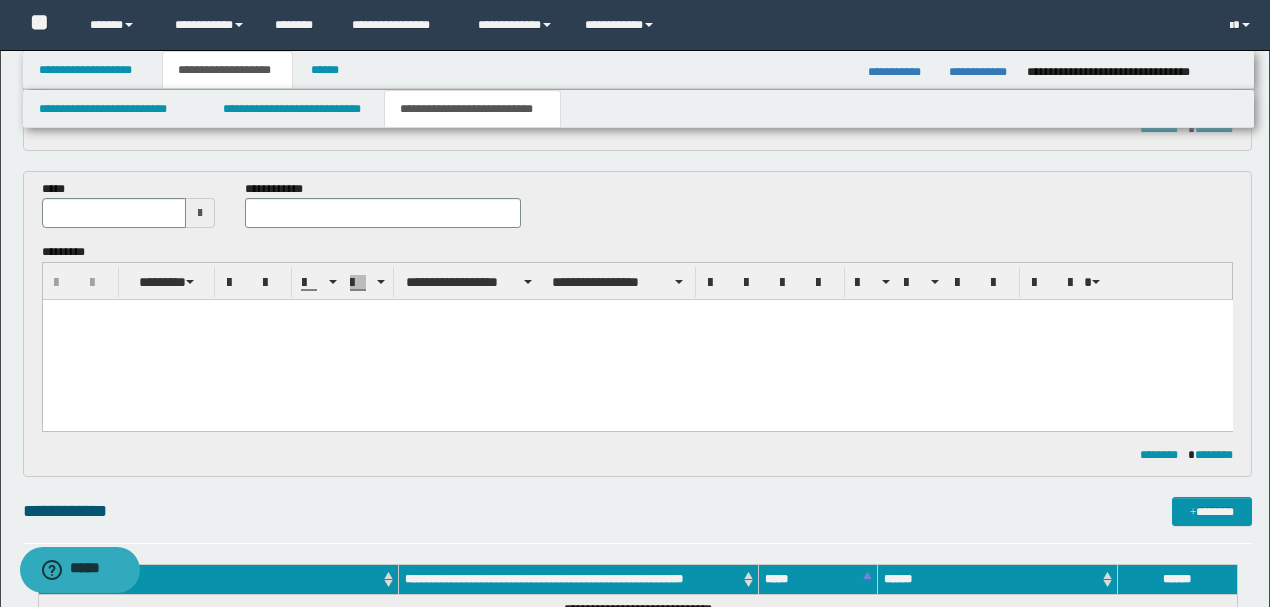 scroll, scrollTop: 278, scrollLeft: 0, axis: vertical 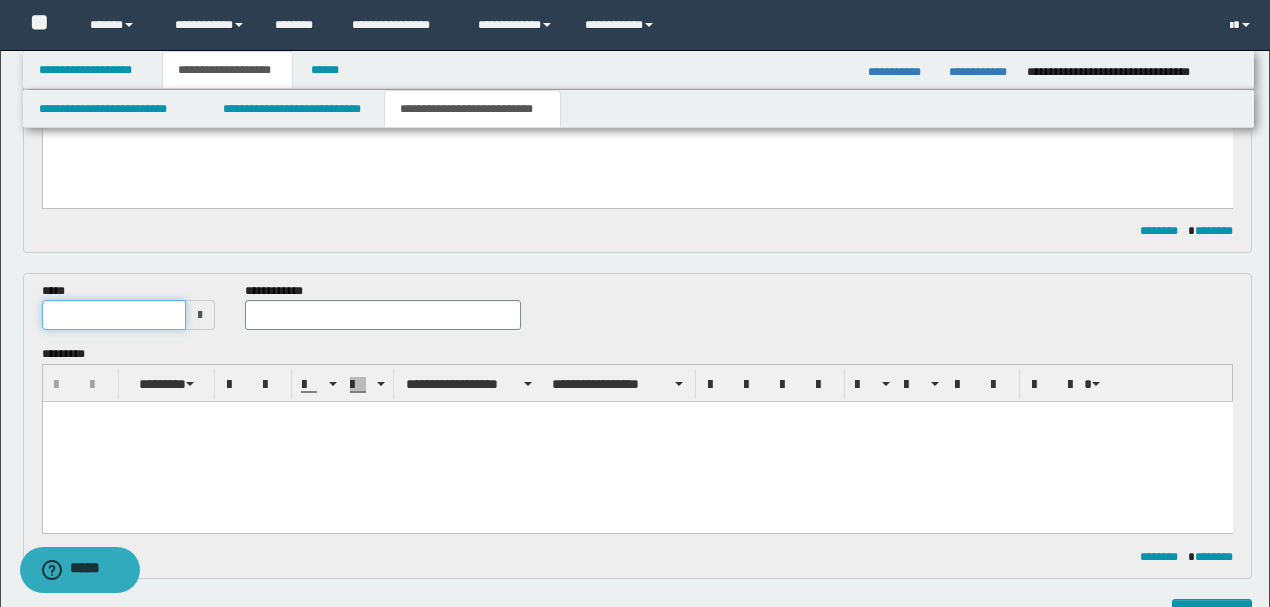 click at bounding box center [114, 315] 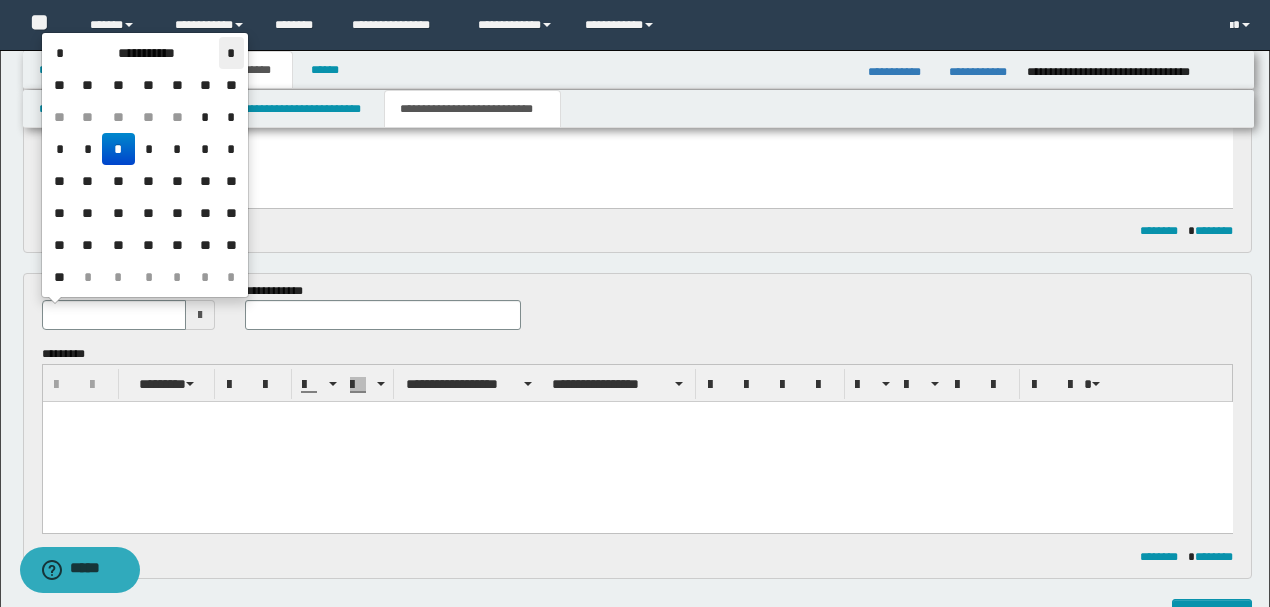 click on "*" at bounding box center (231, 53) 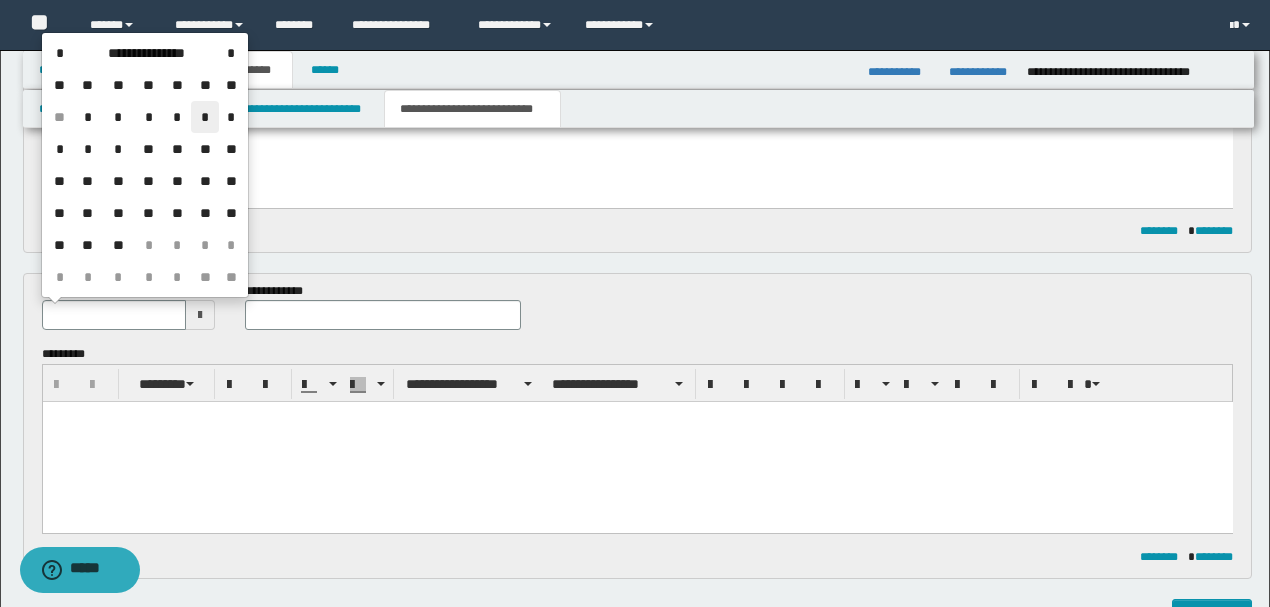 click on "*" at bounding box center [205, 117] 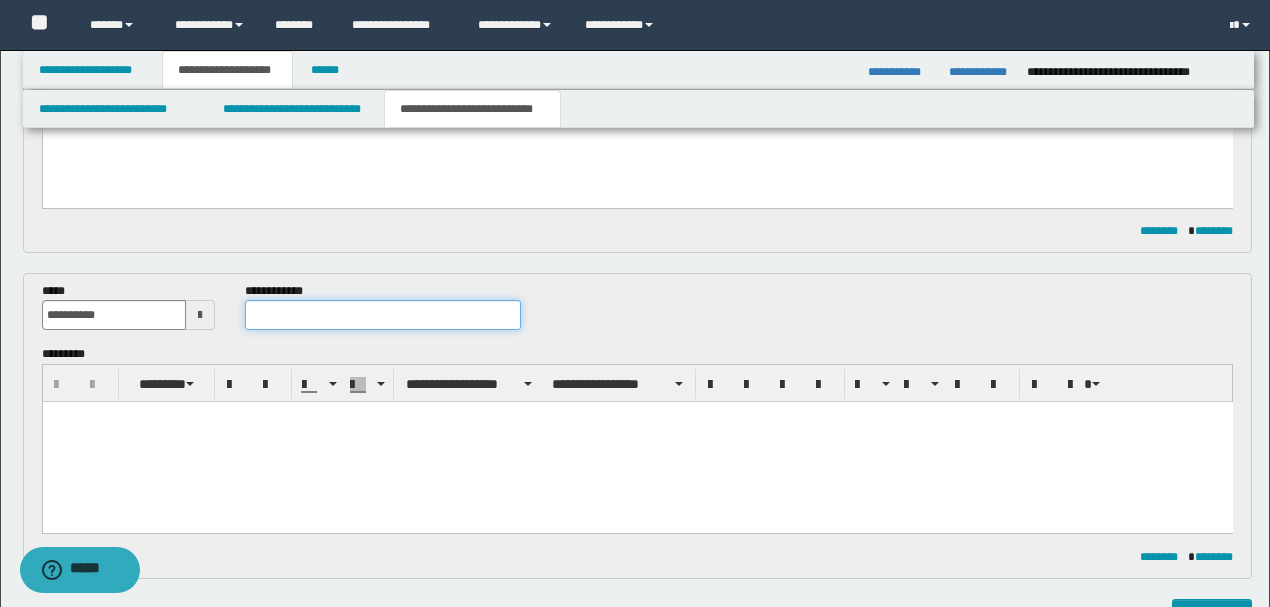 click at bounding box center [382, 315] 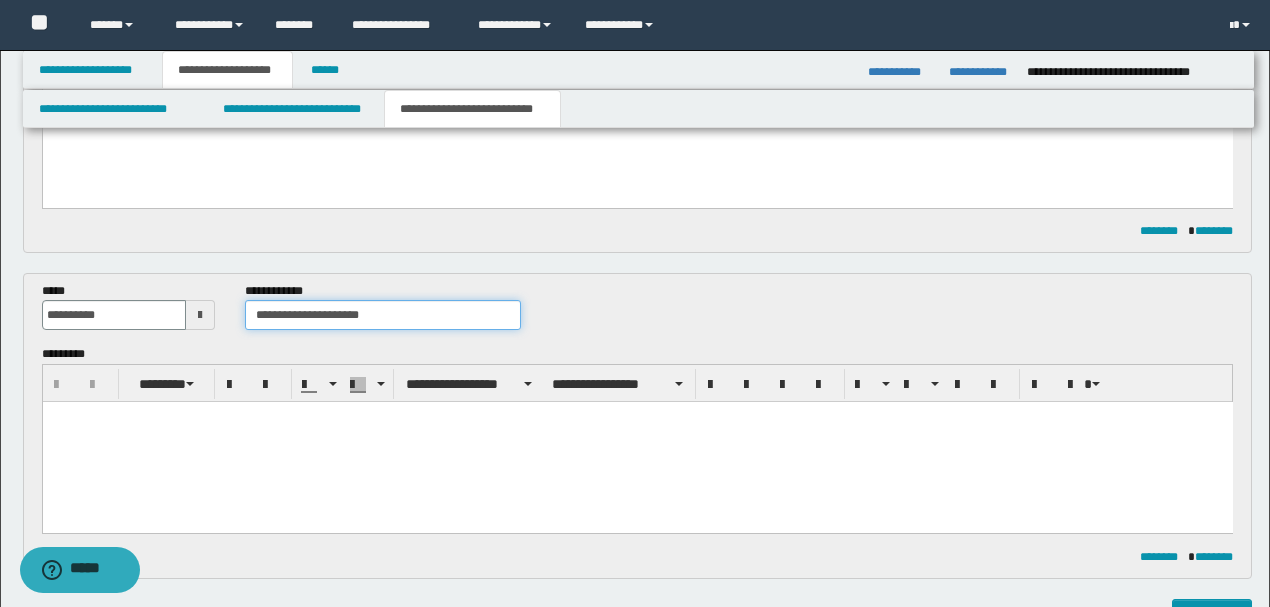 click on "**********" at bounding box center [382, 315] 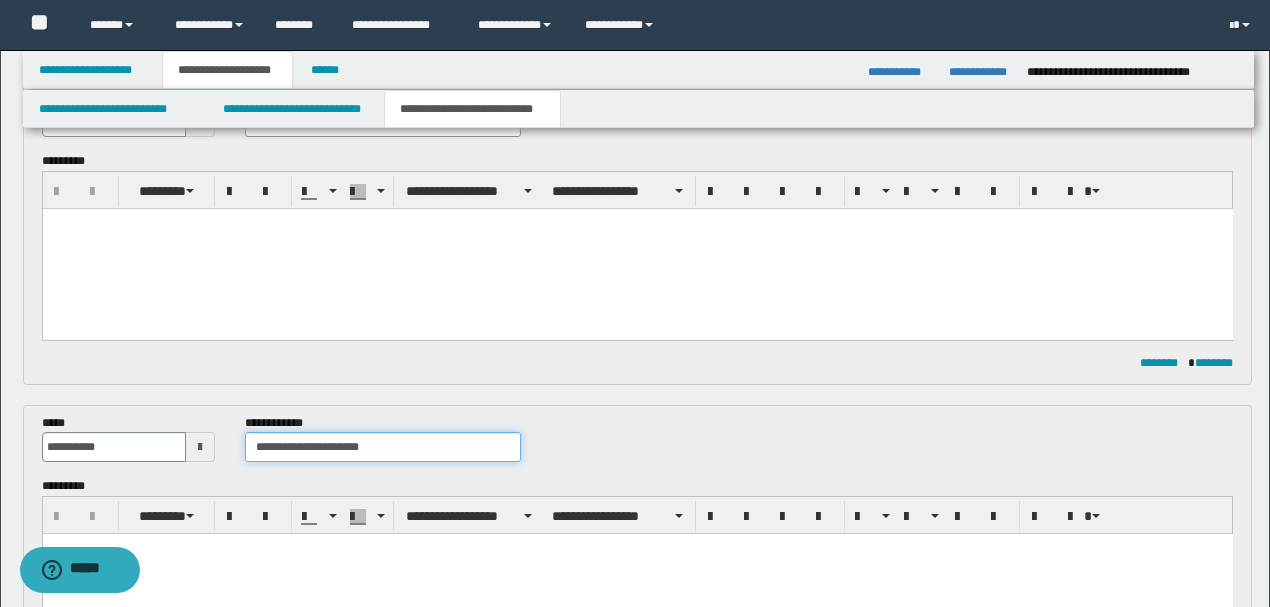 scroll, scrollTop: 0, scrollLeft: 0, axis: both 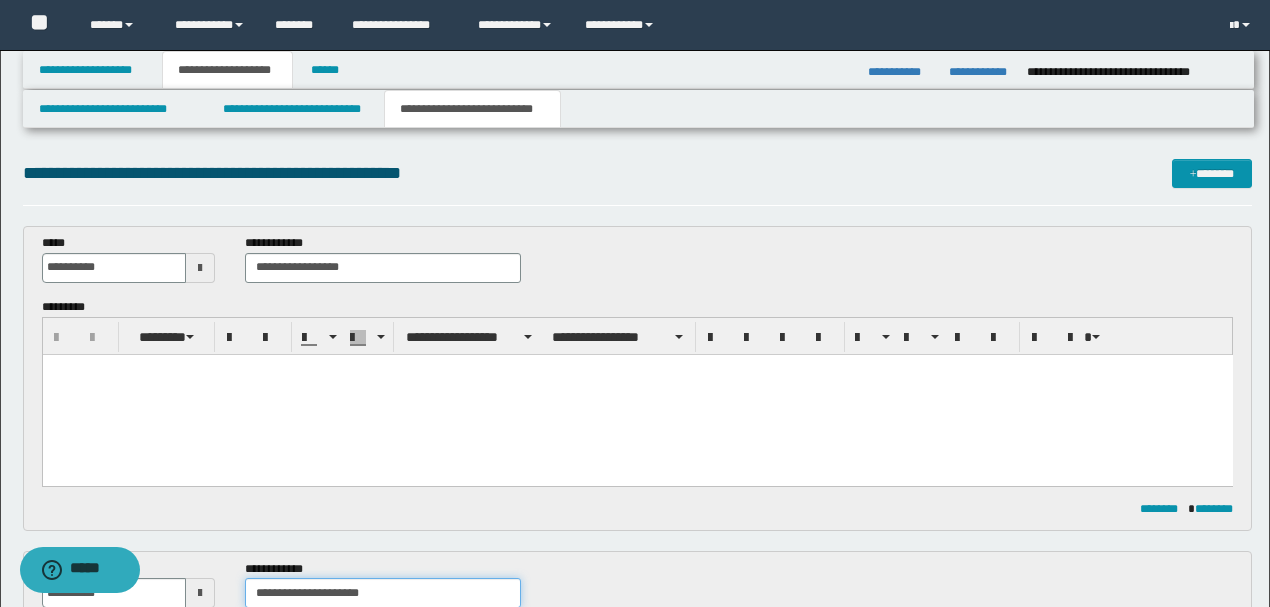 type on "**********" 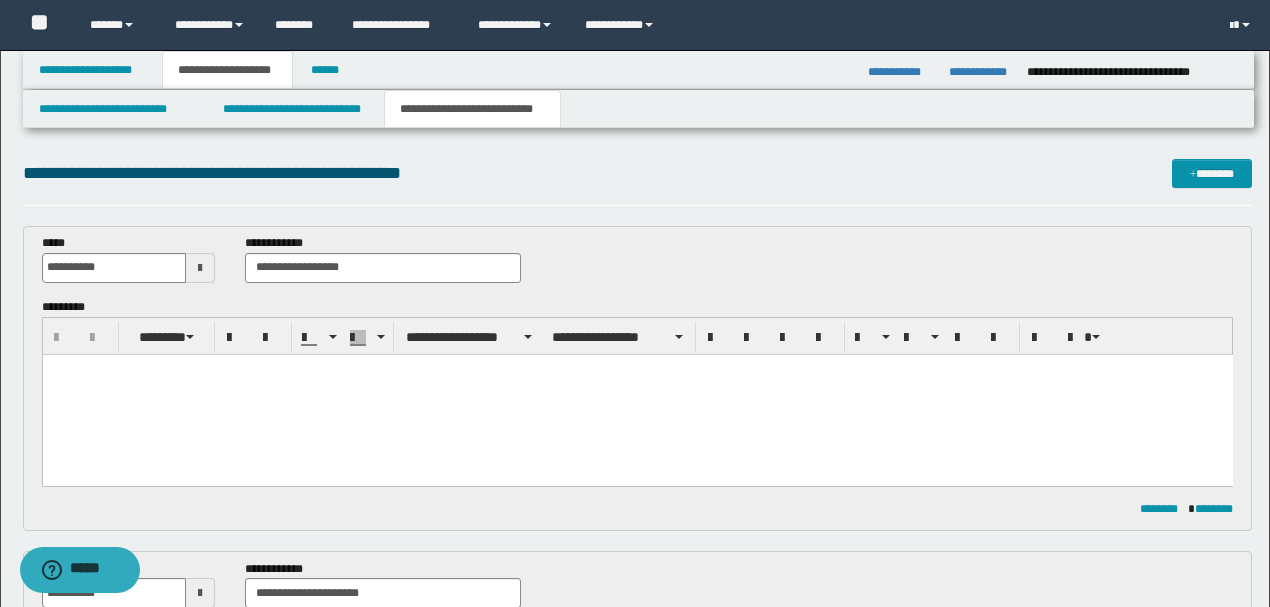 click at bounding box center (637, 369) 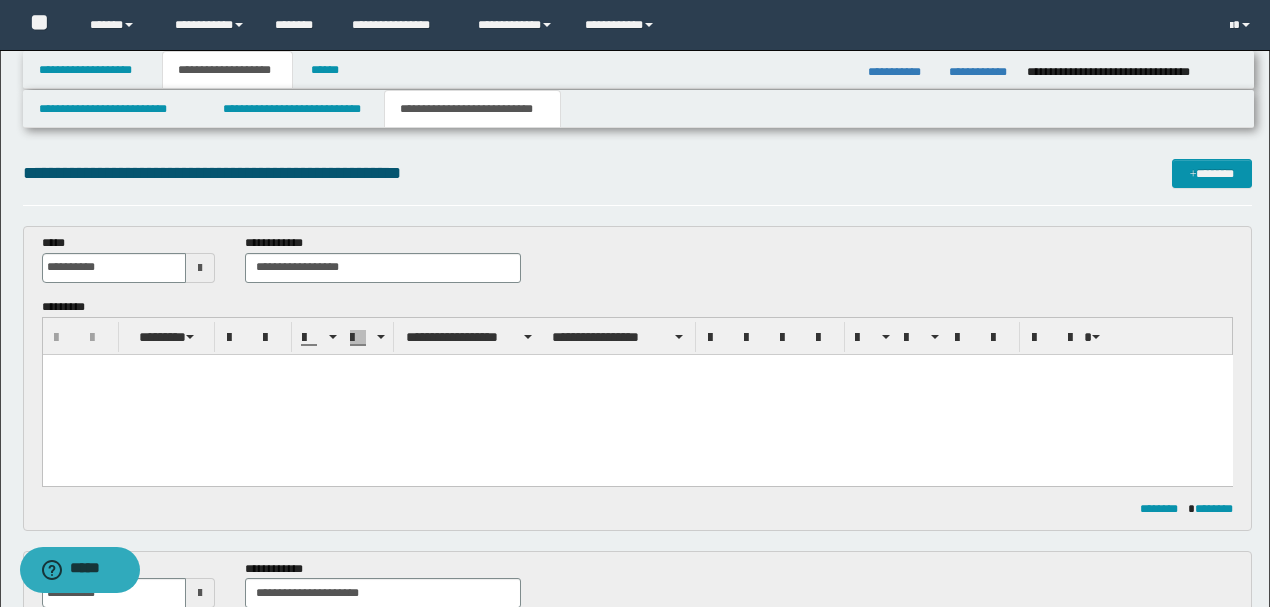 click at bounding box center (637, 394) 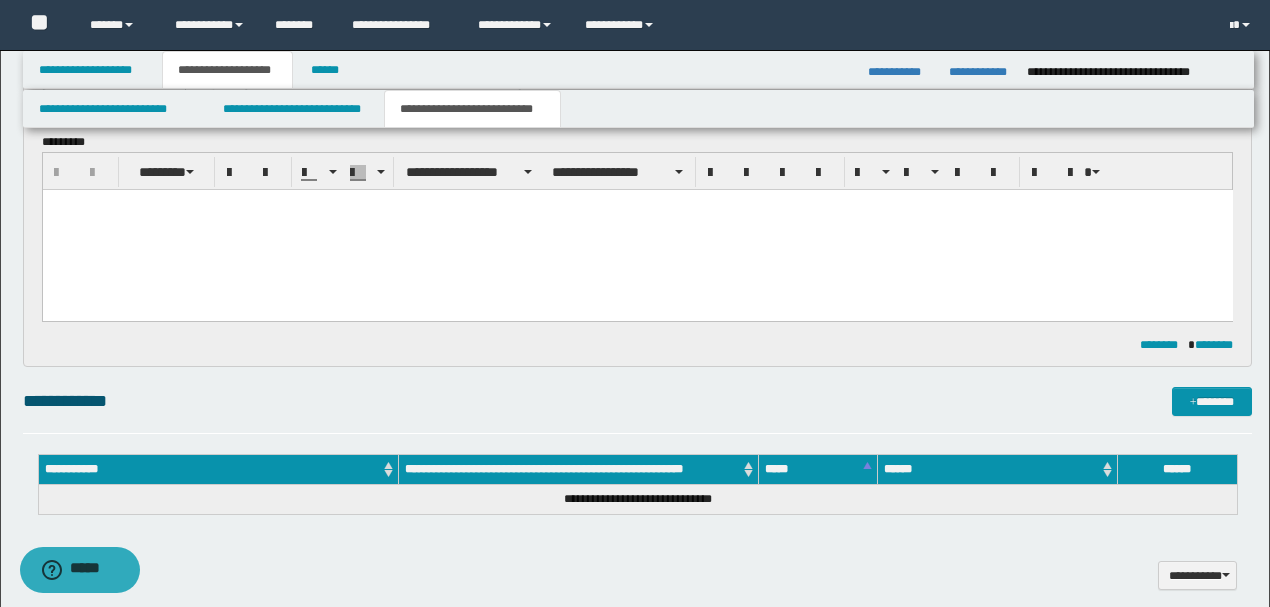 scroll, scrollTop: 866, scrollLeft: 0, axis: vertical 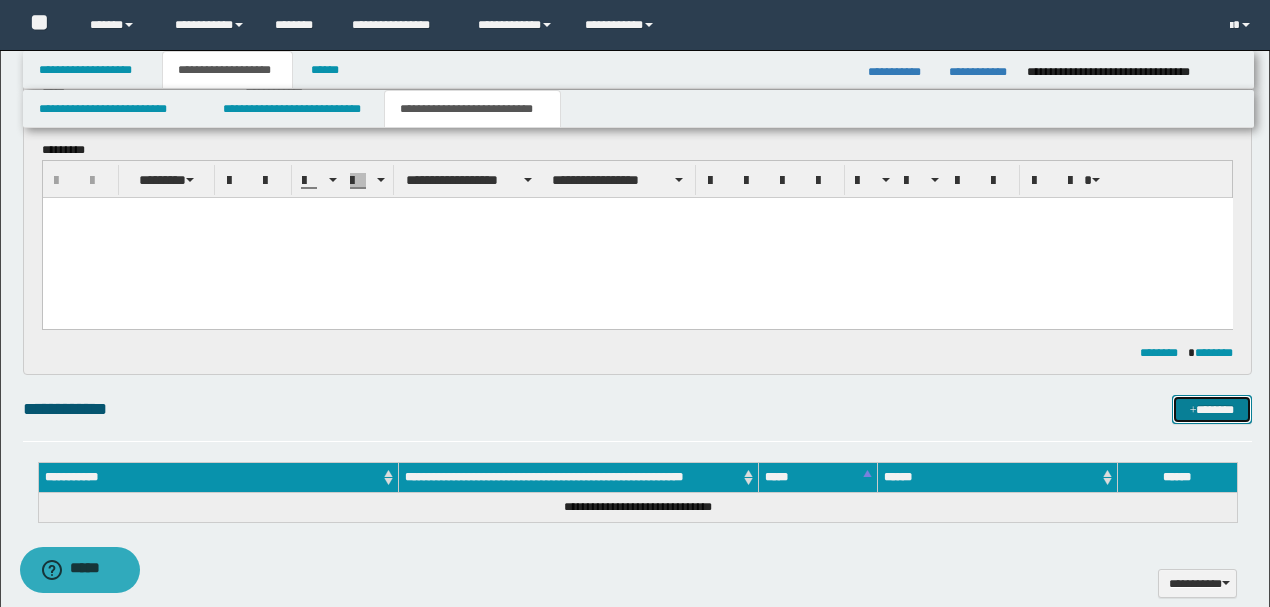 click on "*******" at bounding box center [1211, 409] 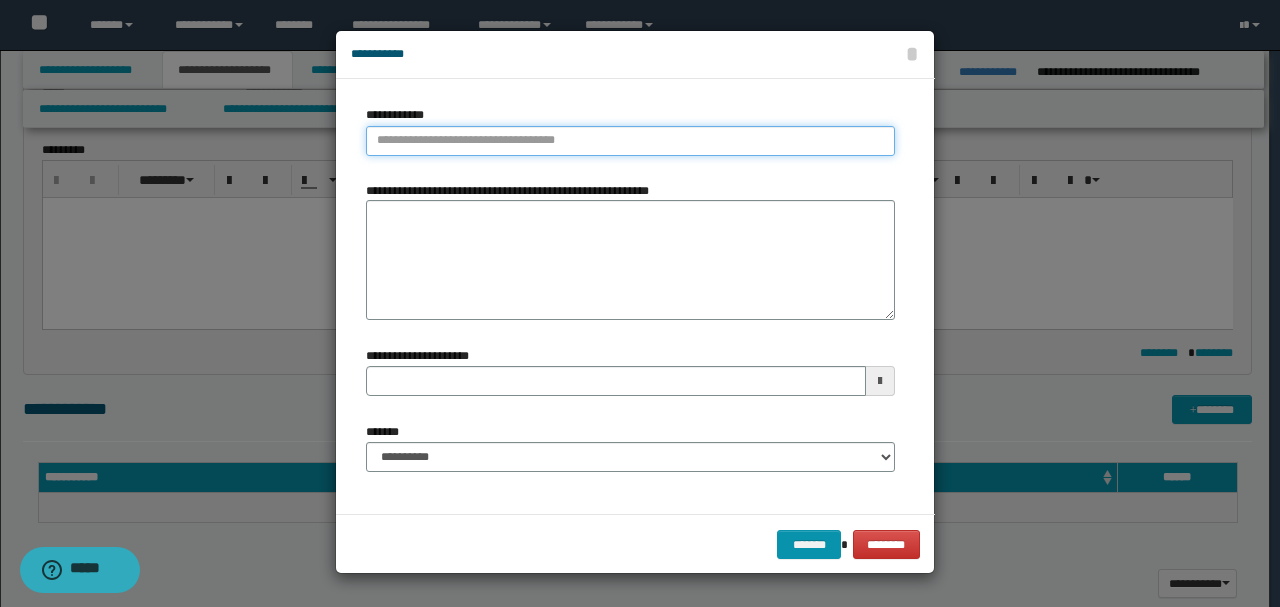 click on "**********" at bounding box center (630, 141) 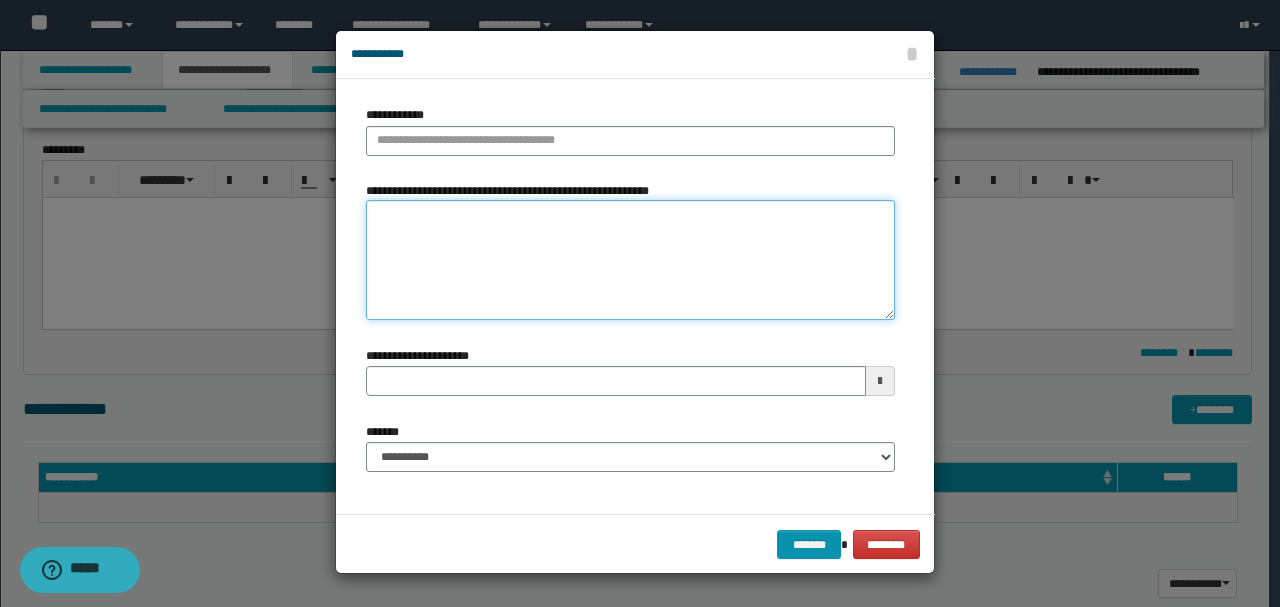 click on "**********" at bounding box center [630, 260] 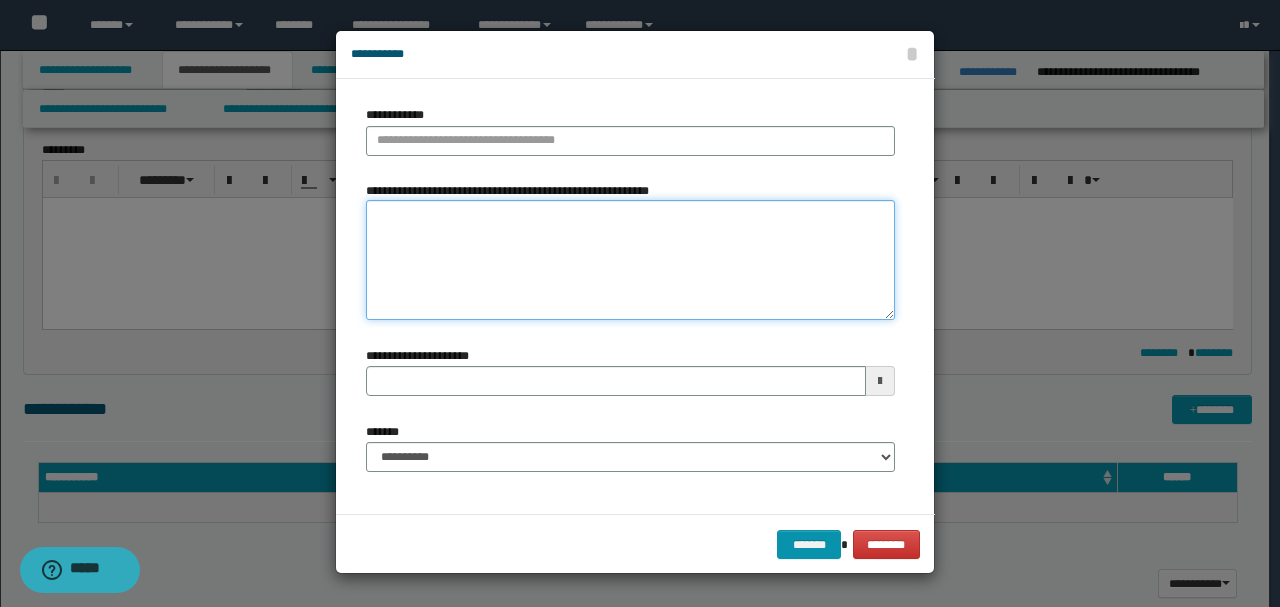 type 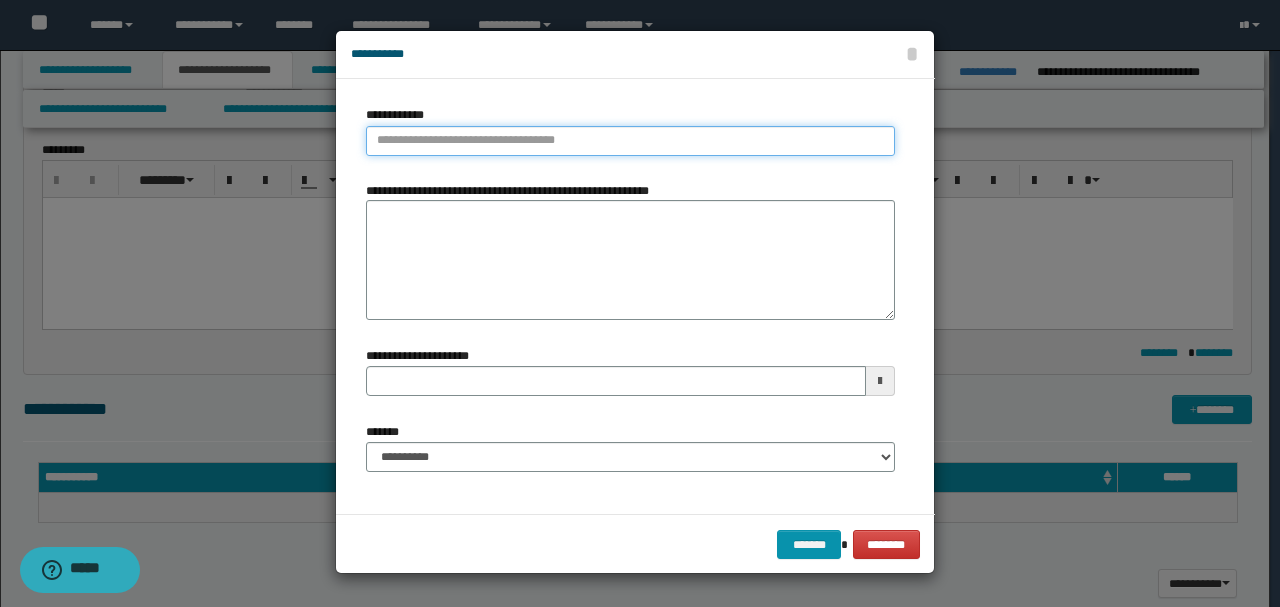 click on "**********" at bounding box center (630, 141) 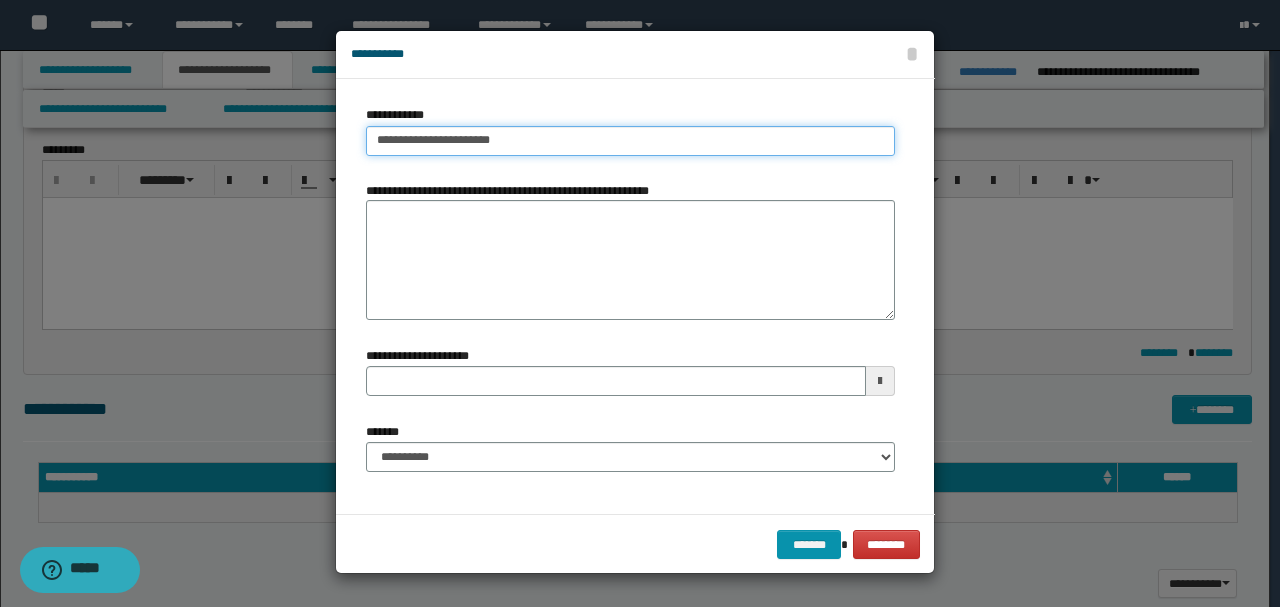 type on "**********" 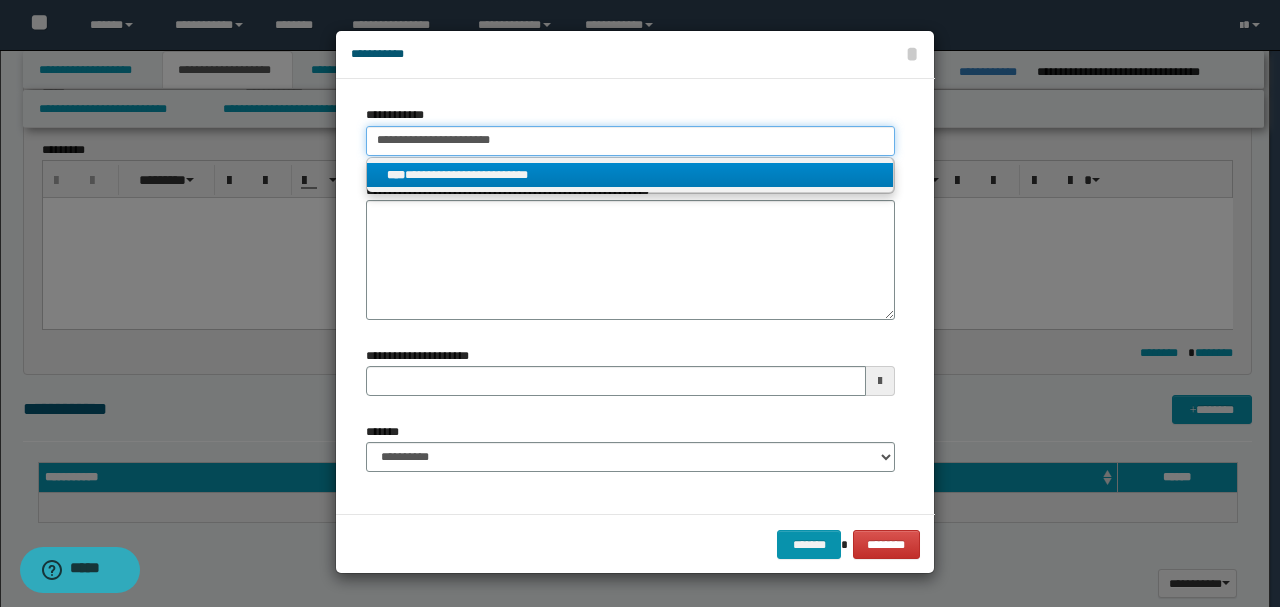 type on "**********" 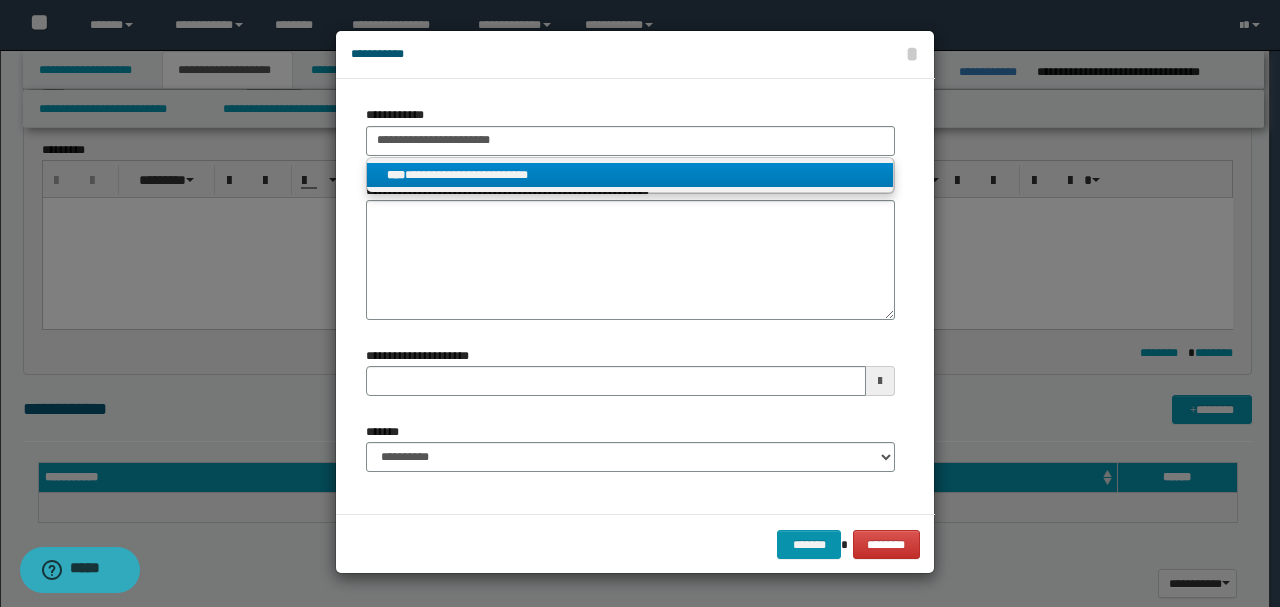 click on "**********" at bounding box center (630, 175) 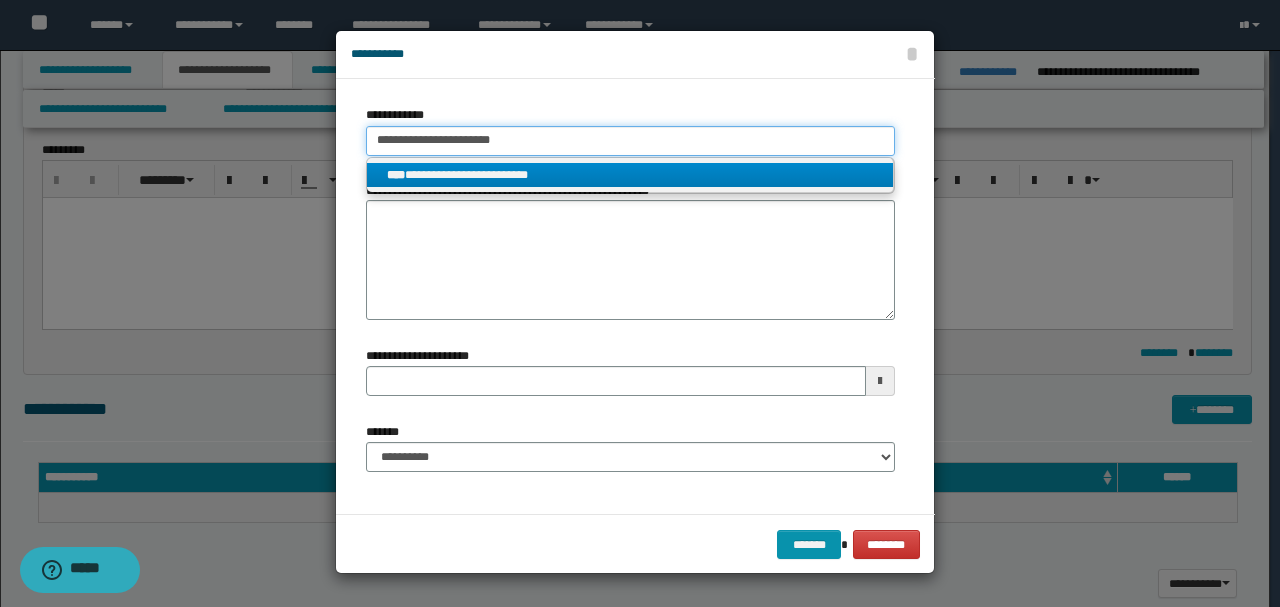type 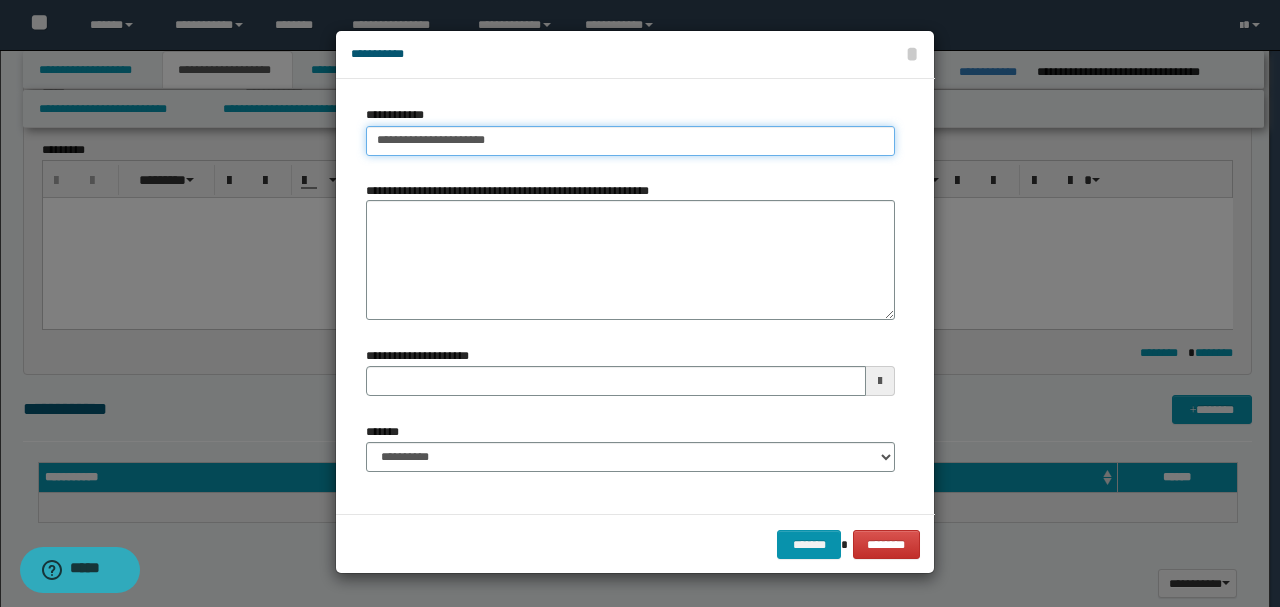 type 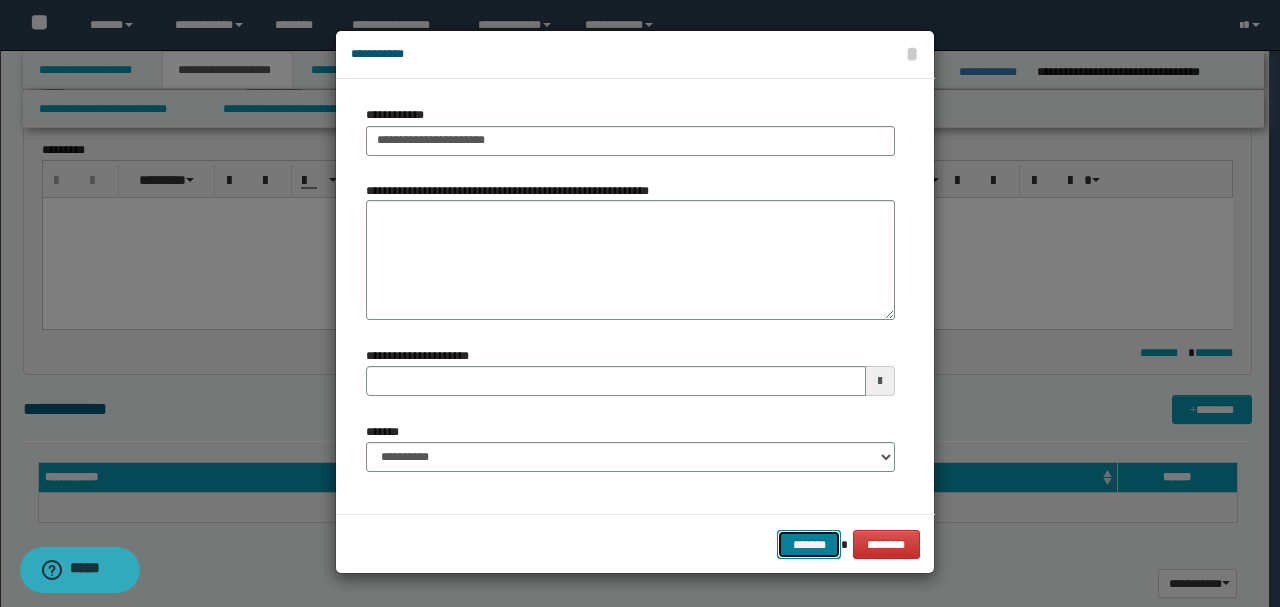 click on "*******" at bounding box center [809, 544] 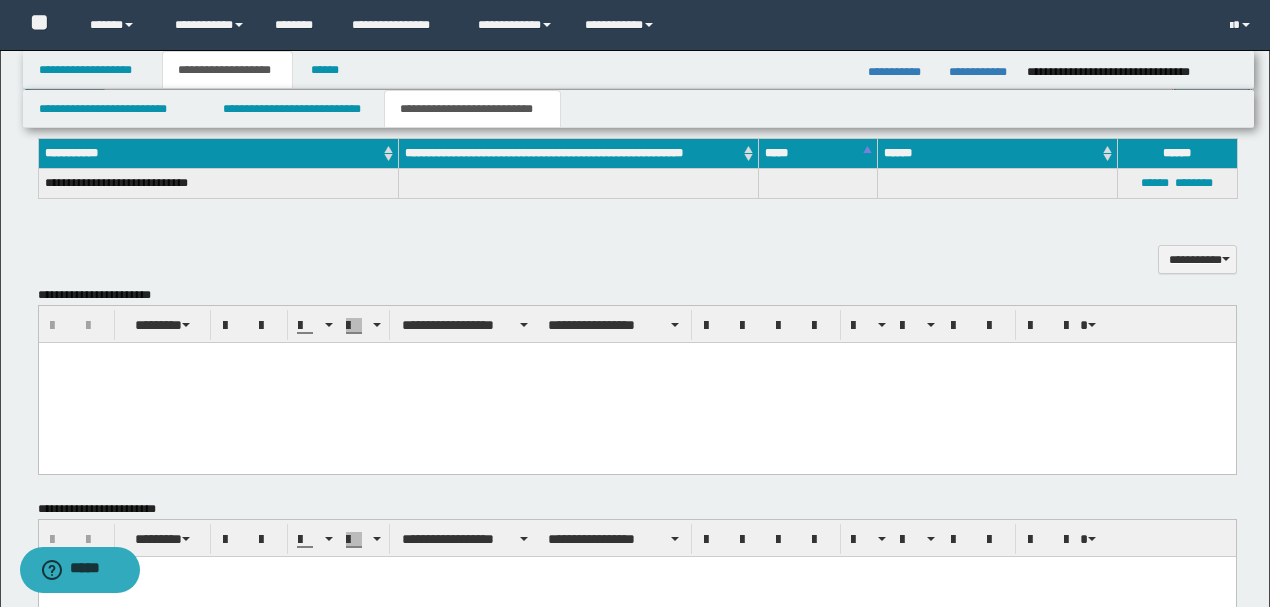 scroll, scrollTop: 1200, scrollLeft: 0, axis: vertical 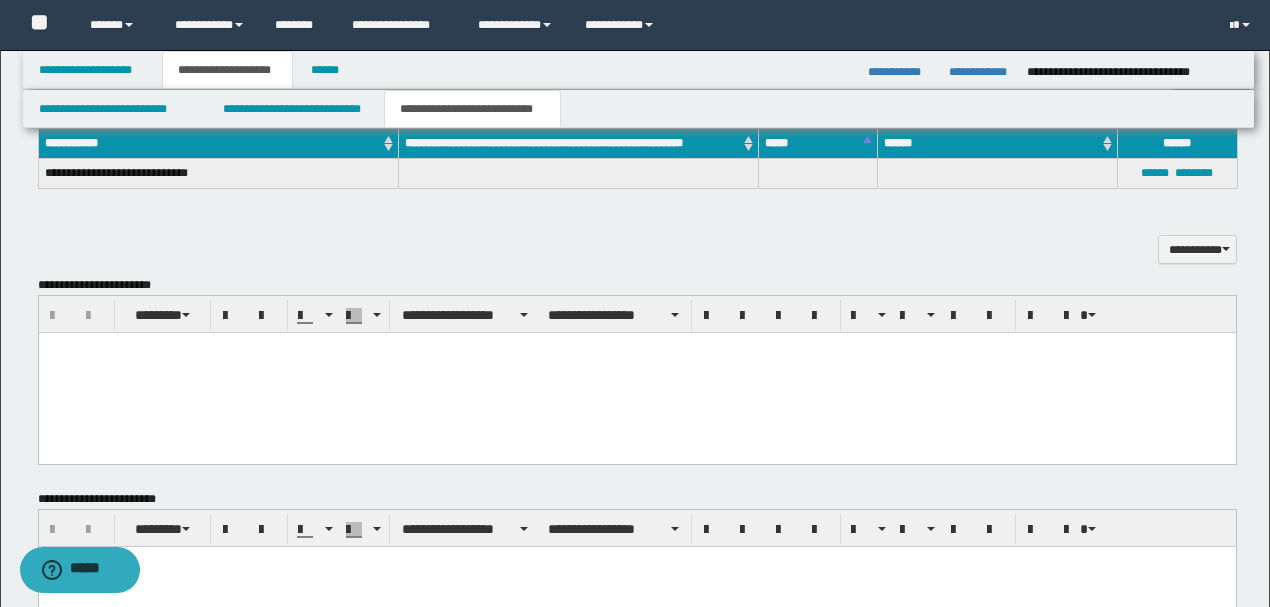 click at bounding box center (636, 372) 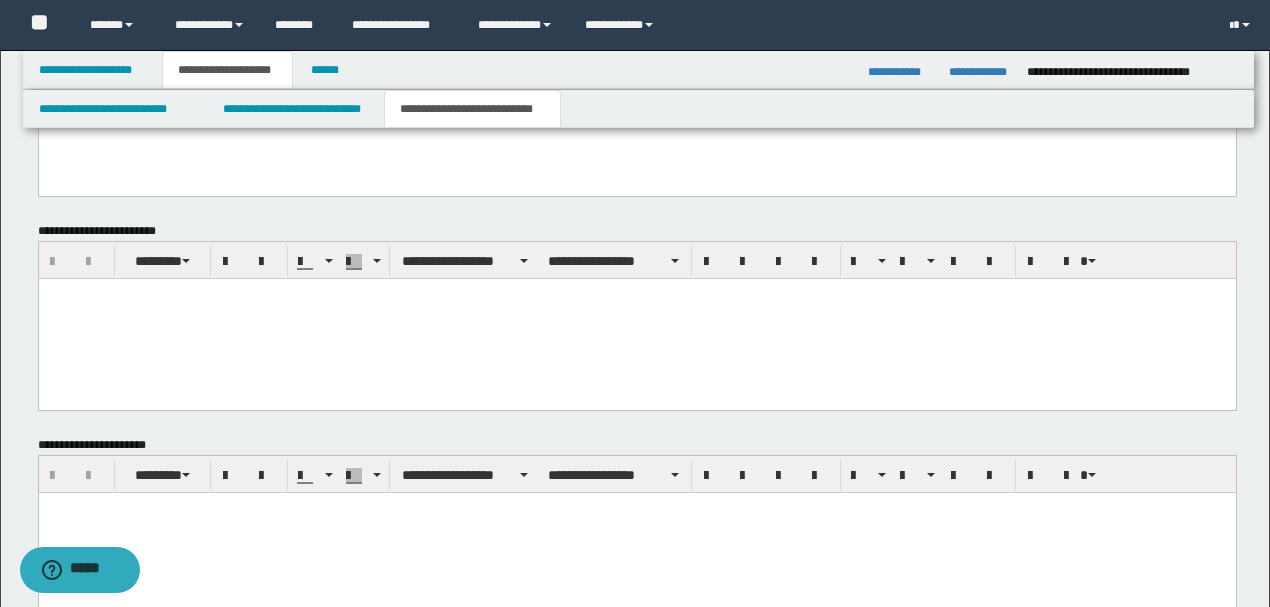 scroll, scrollTop: 2533, scrollLeft: 0, axis: vertical 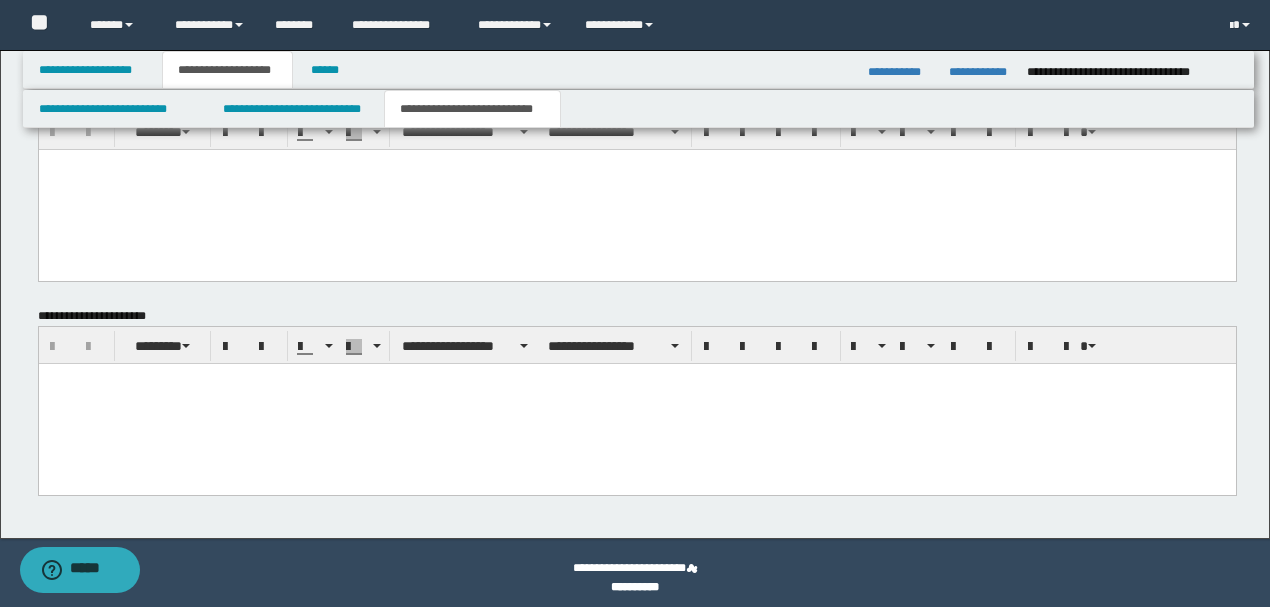 click at bounding box center (636, 404) 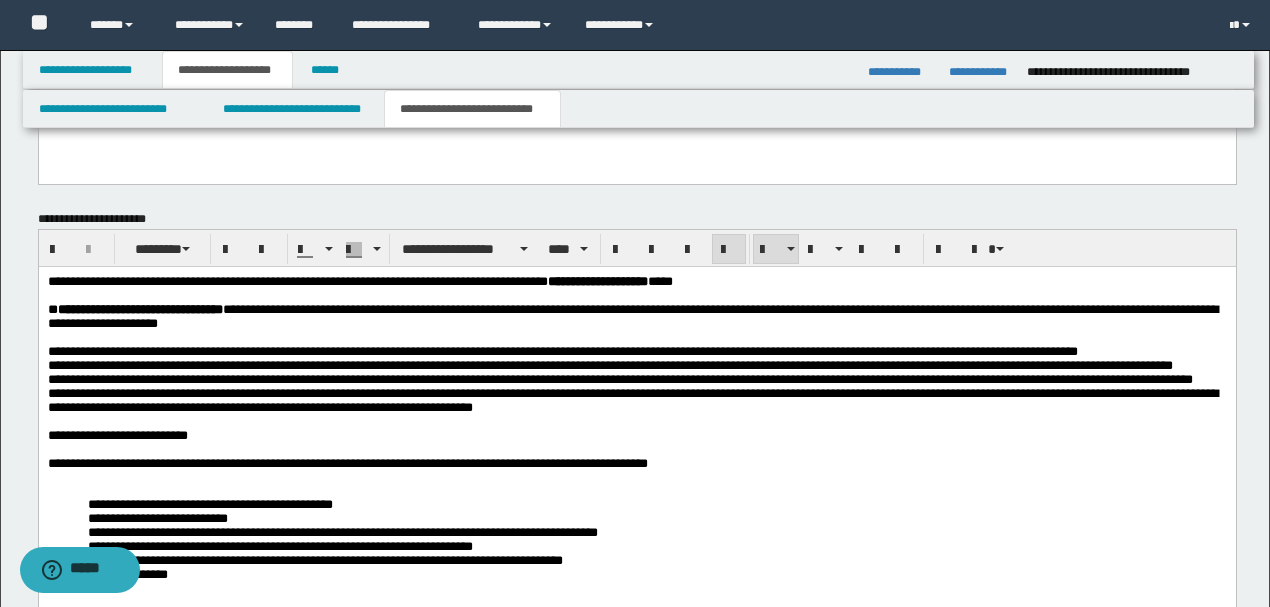 scroll, scrollTop: 2558, scrollLeft: 0, axis: vertical 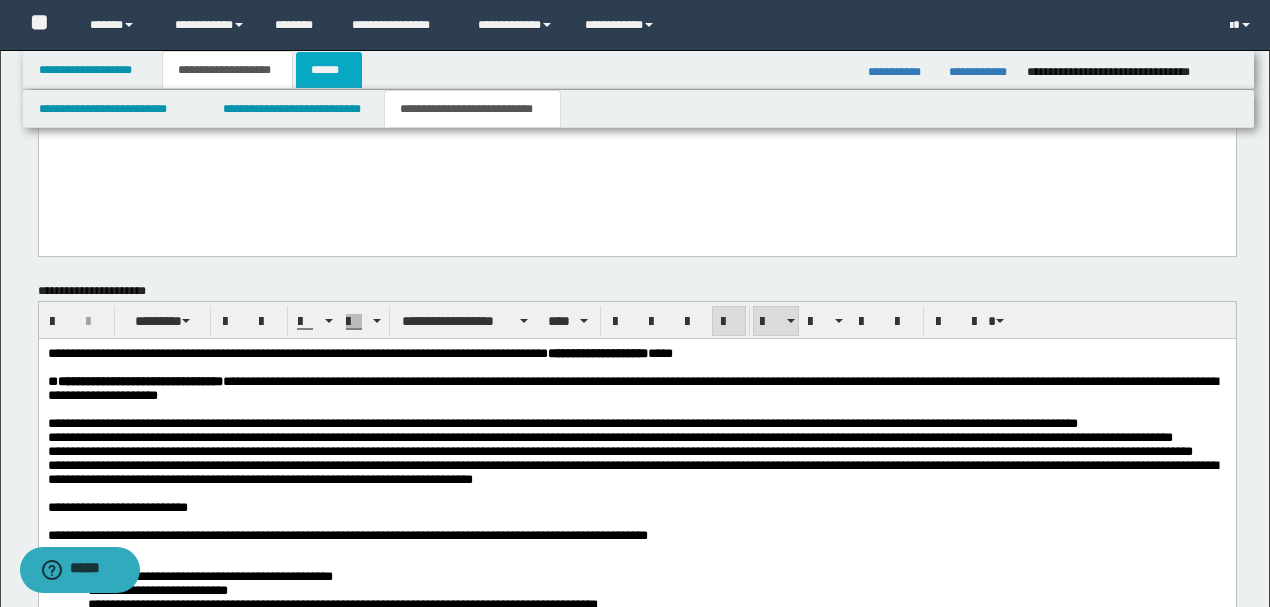 click on "******" at bounding box center (329, 70) 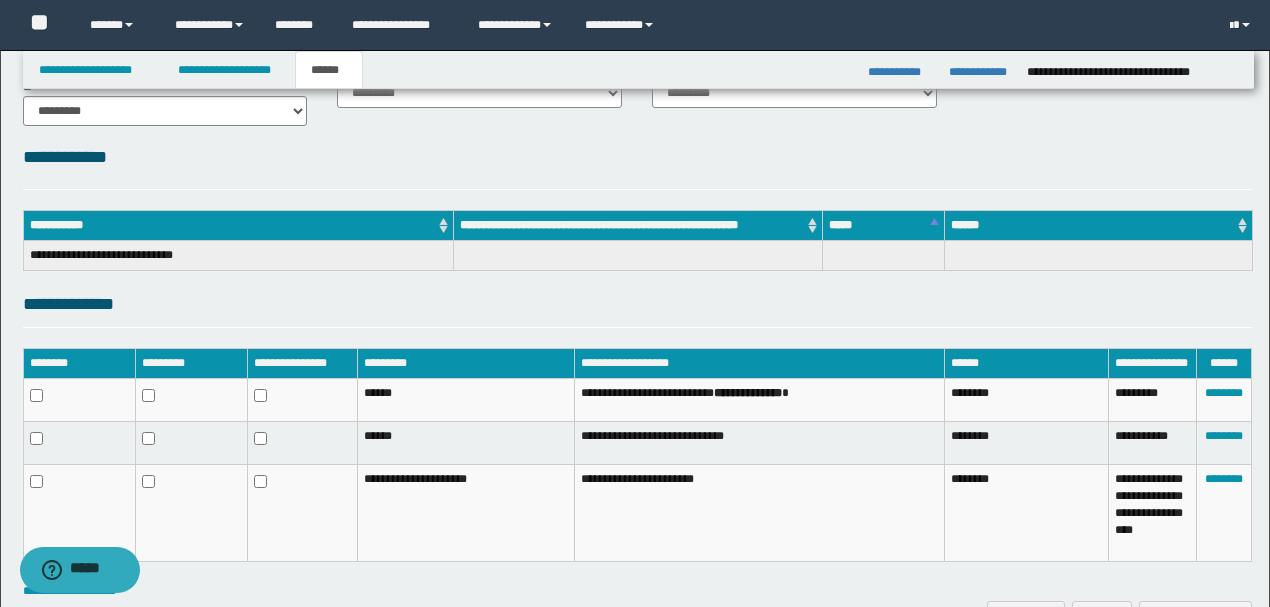 scroll, scrollTop: 318, scrollLeft: 0, axis: vertical 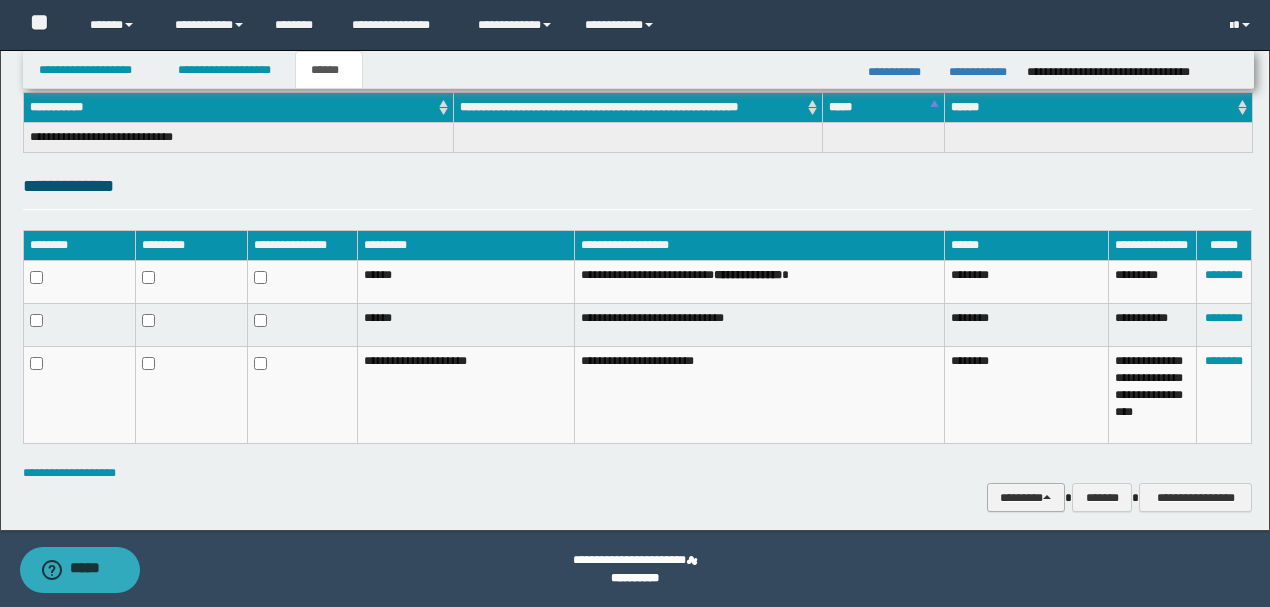 click on "********" at bounding box center (1026, 497) 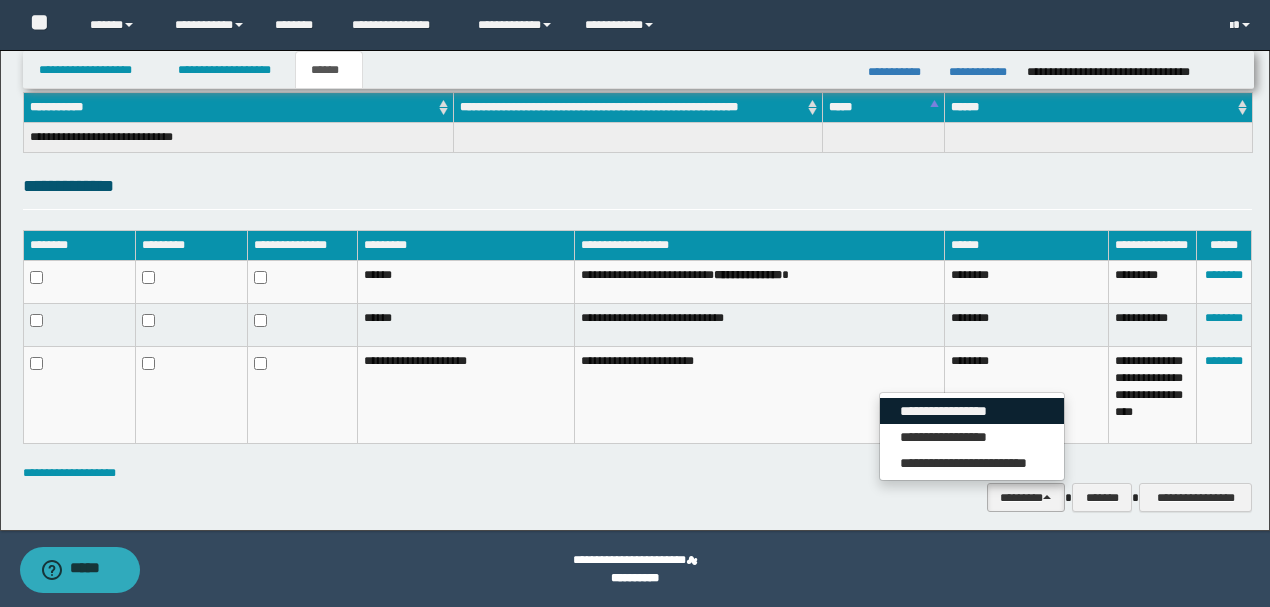 click on "**********" at bounding box center (972, 411) 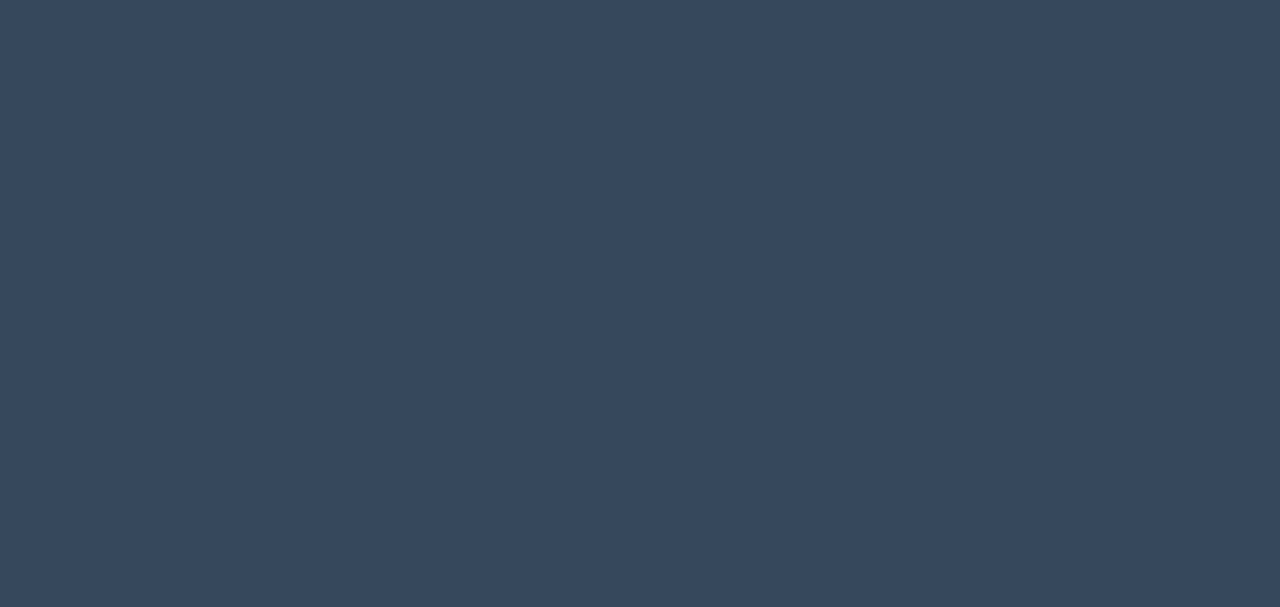 scroll, scrollTop: 0, scrollLeft: 0, axis: both 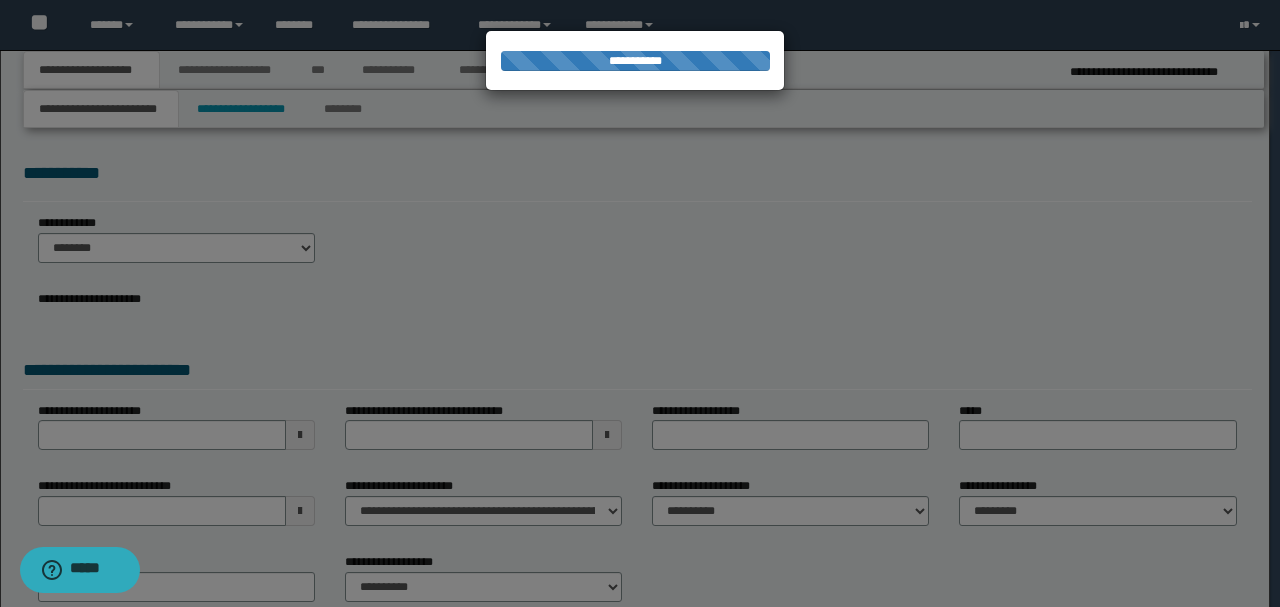 type on "**********" 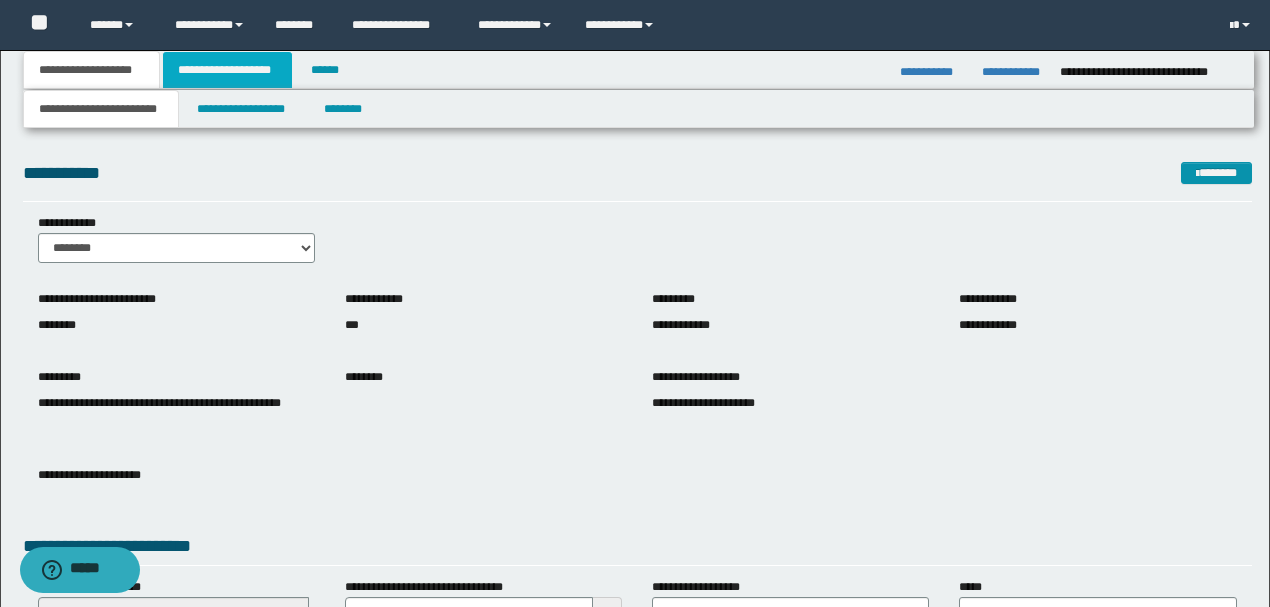 click on "**********" at bounding box center (227, 70) 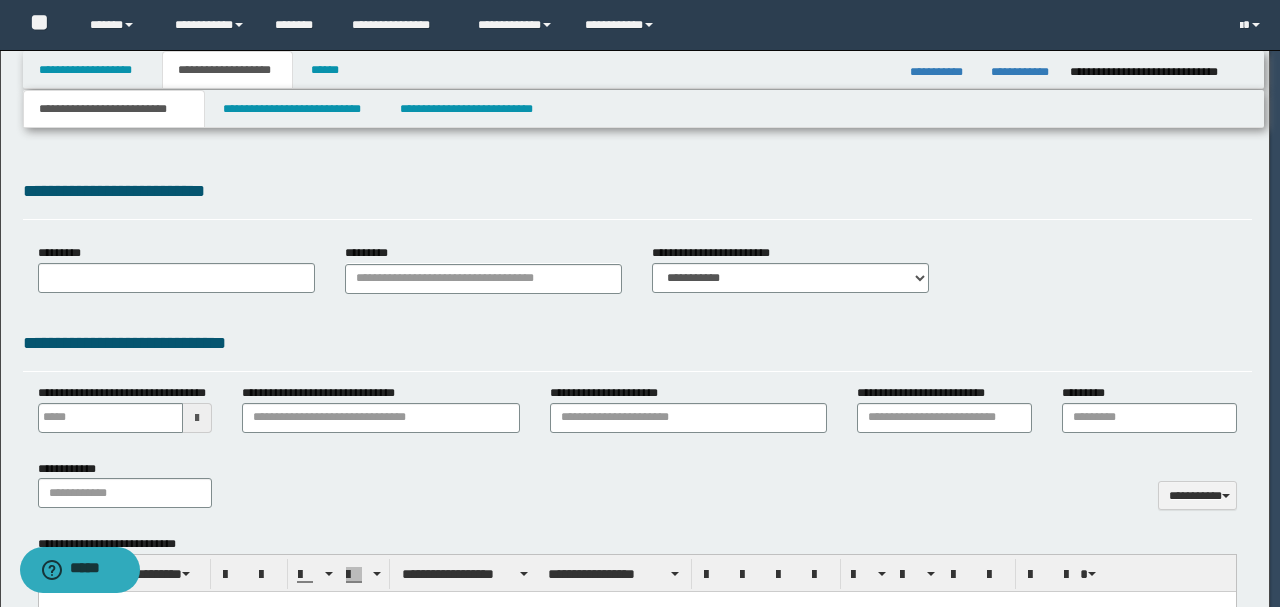 type 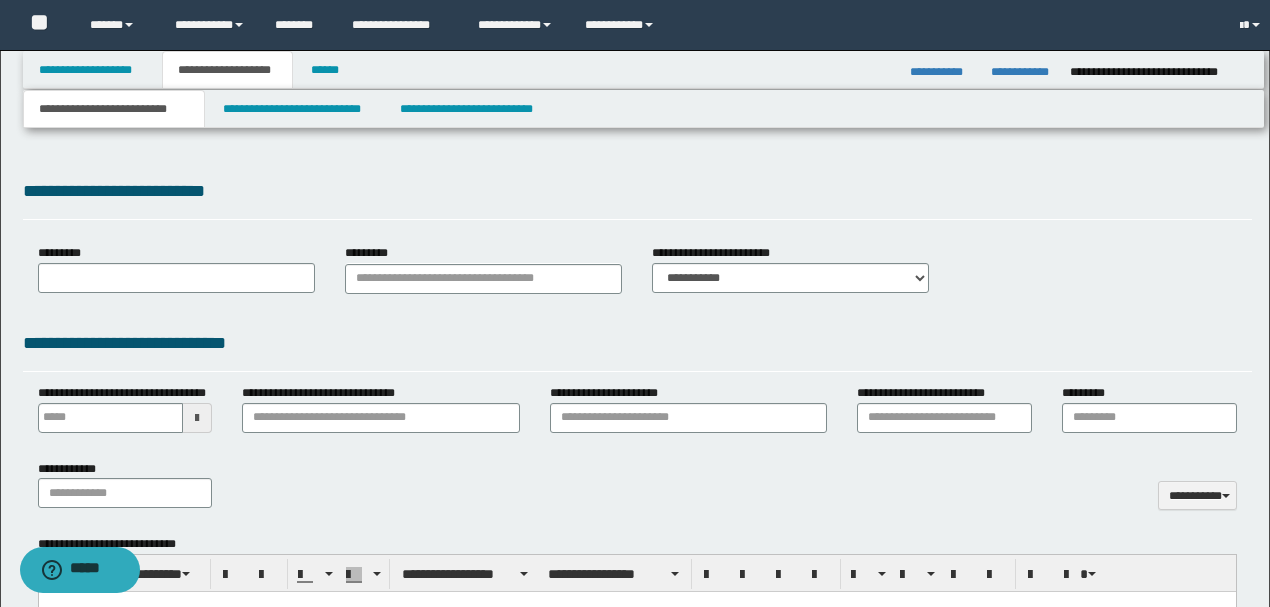 select on "*" 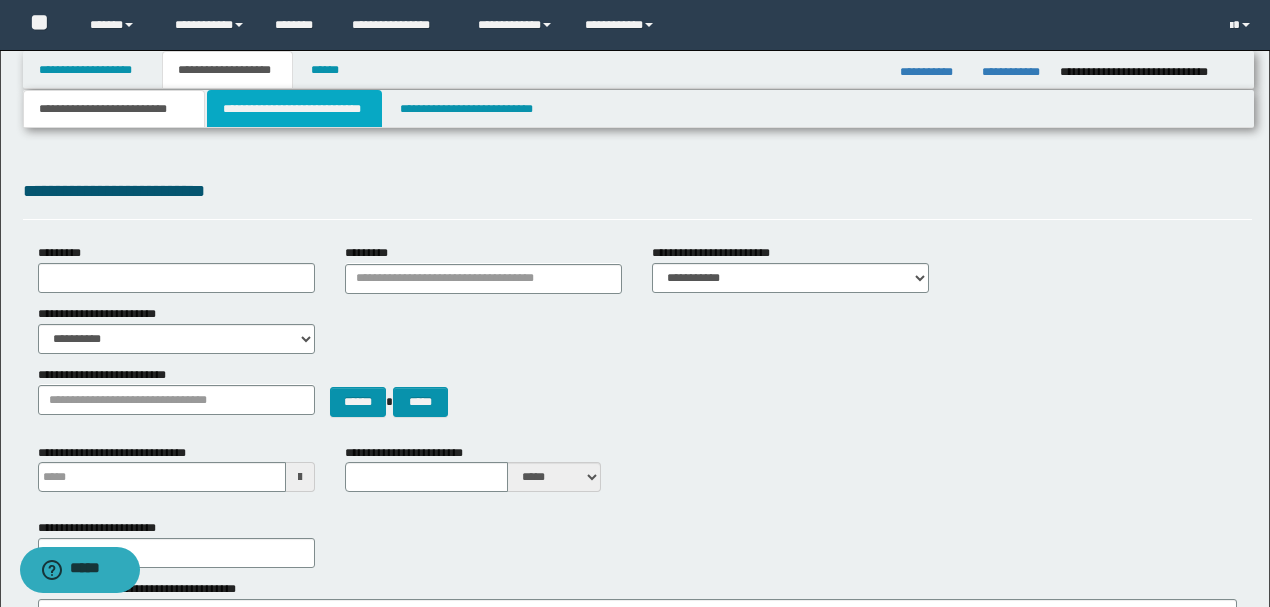 click on "**********" at bounding box center (294, 109) 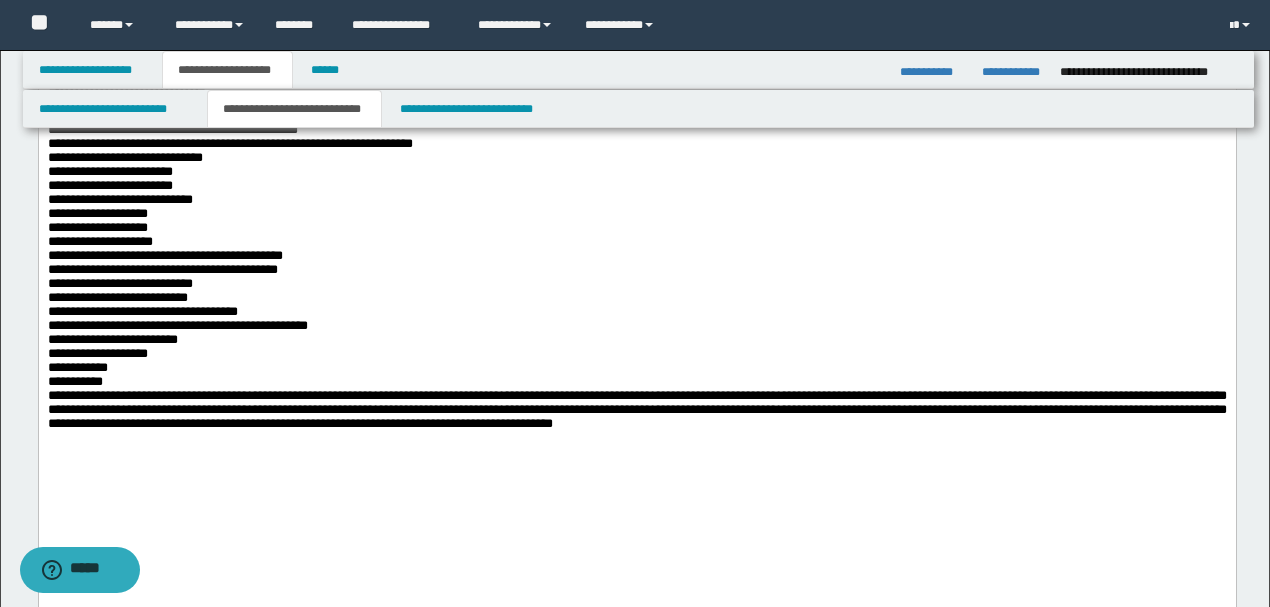 scroll, scrollTop: 1266, scrollLeft: 0, axis: vertical 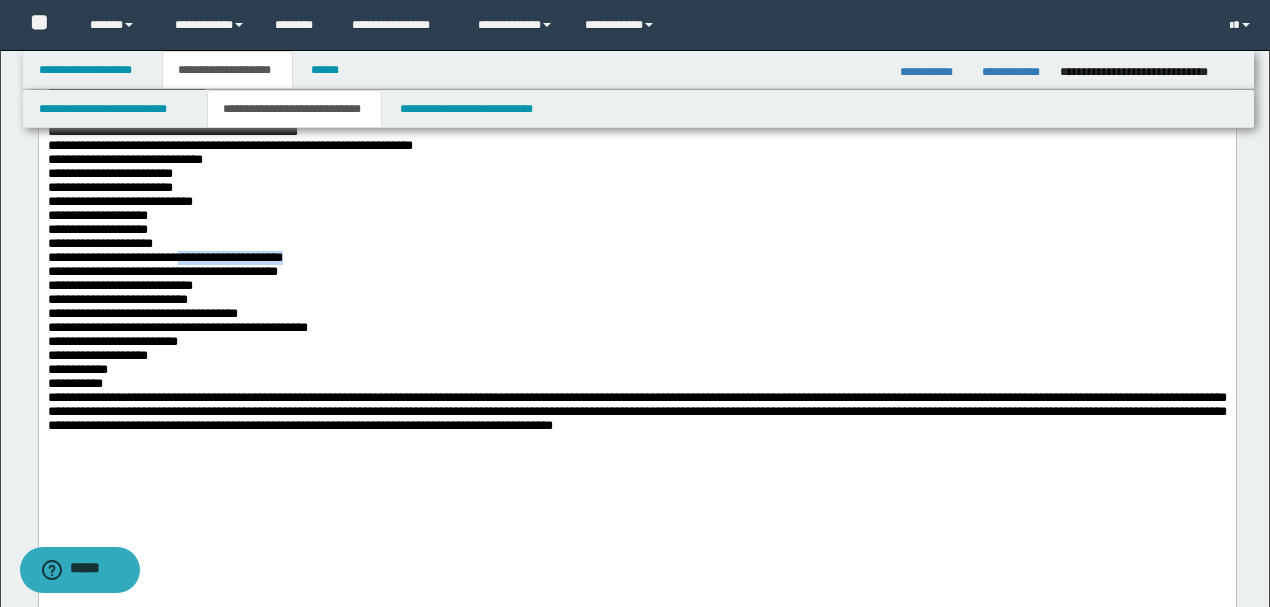 drag, startPoint x: 189, startPoint y: 393, endPoint x: 342, endPoint y: 393, distance: 153 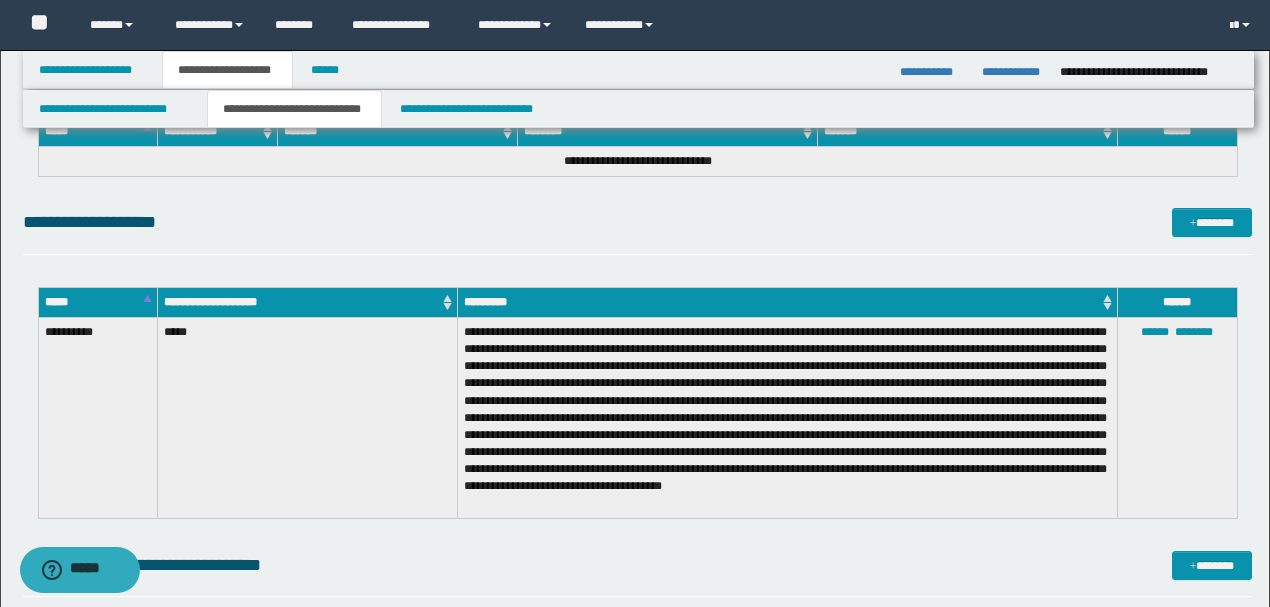 scroll, scrollTop: 2400, scrollLeft: 0, axis: vertical 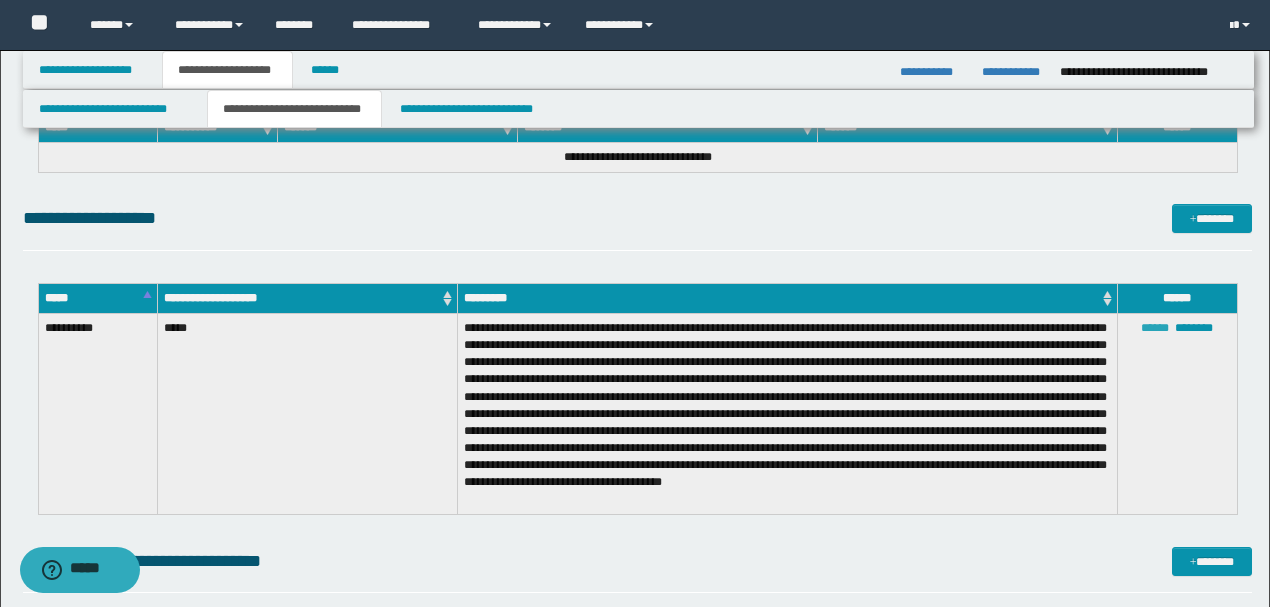 click on "******" at bounding box center [1155, 328] 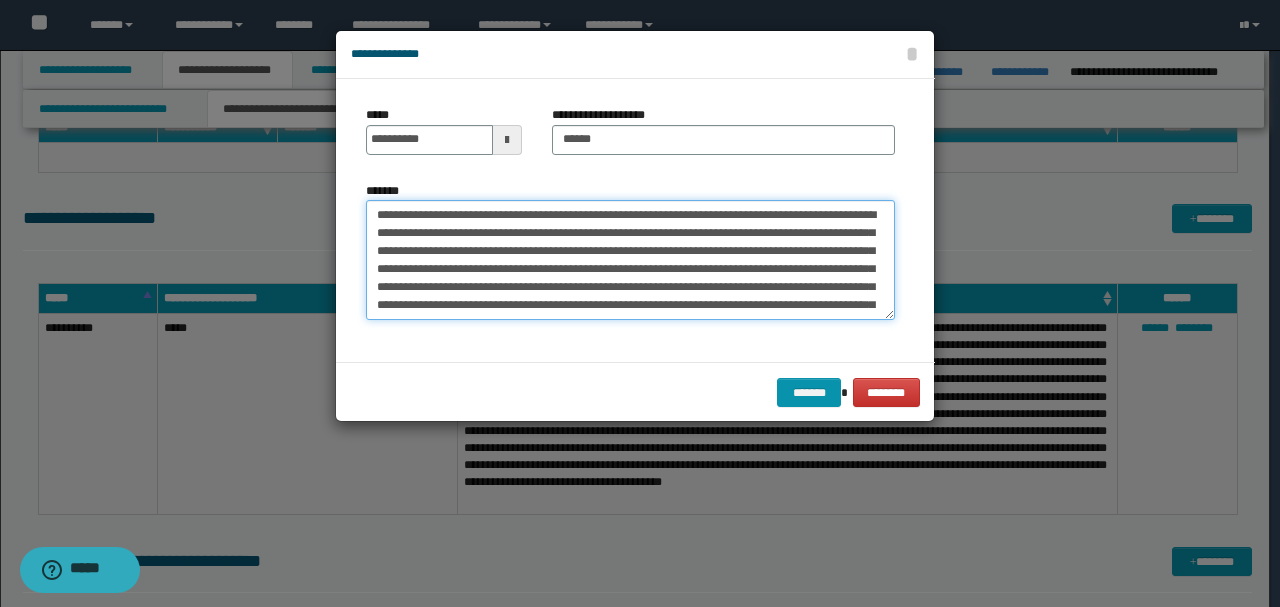 click on "*******" at bounding box center (630, 260) 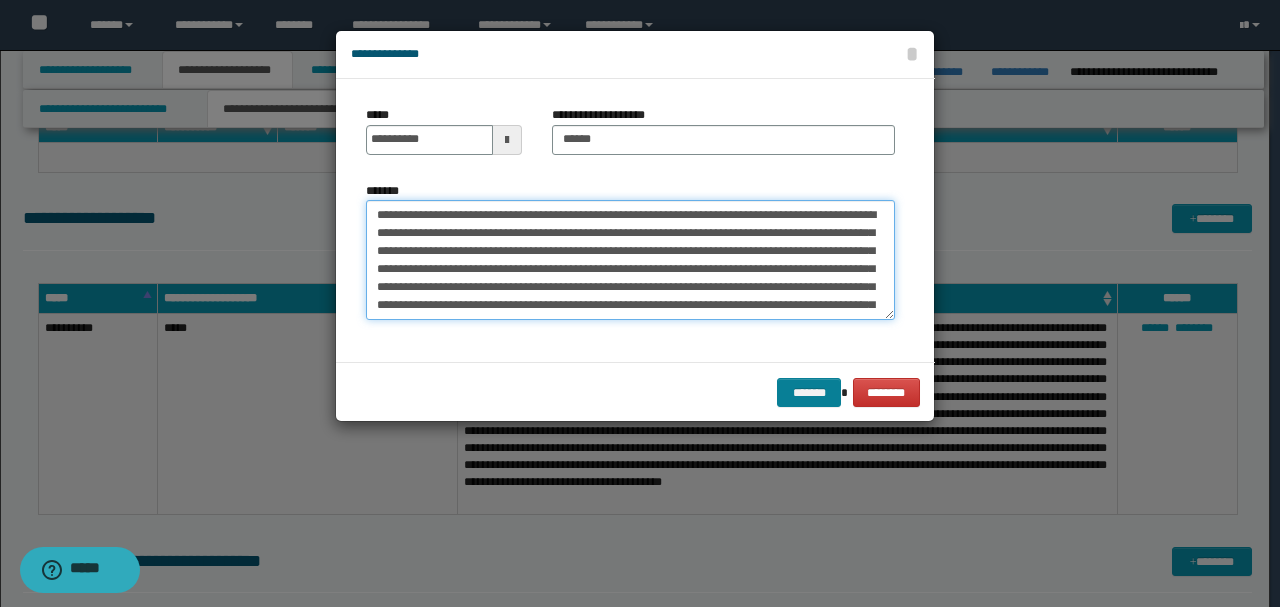 type on "**********" 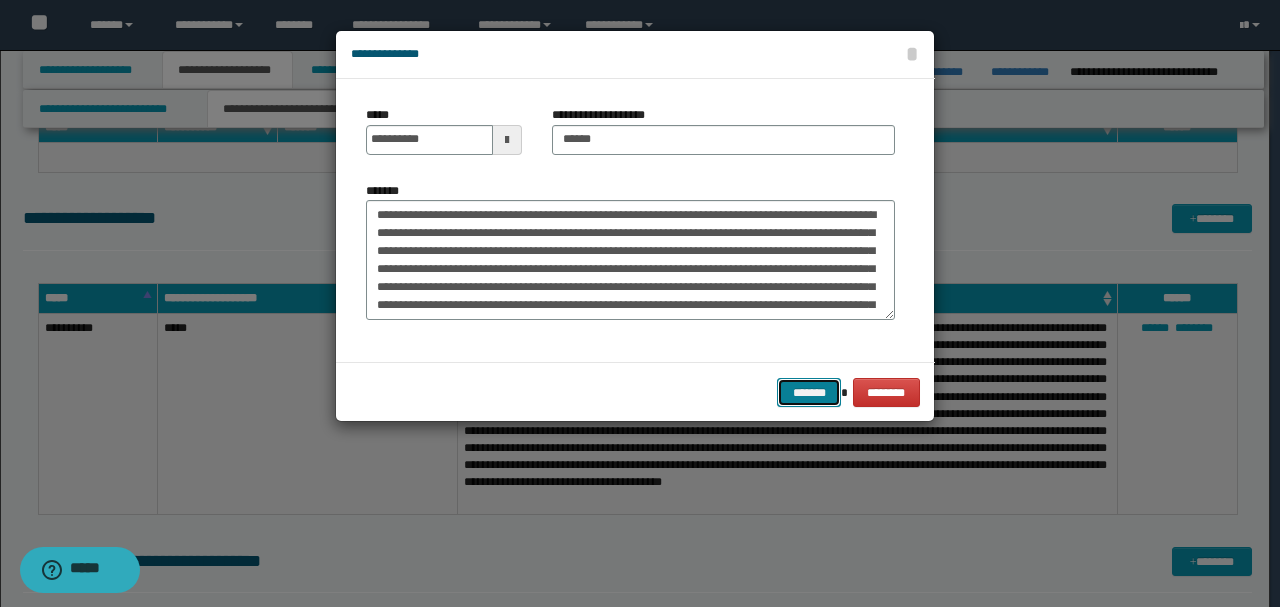 click on "*******" at bounding box center (809, 392) 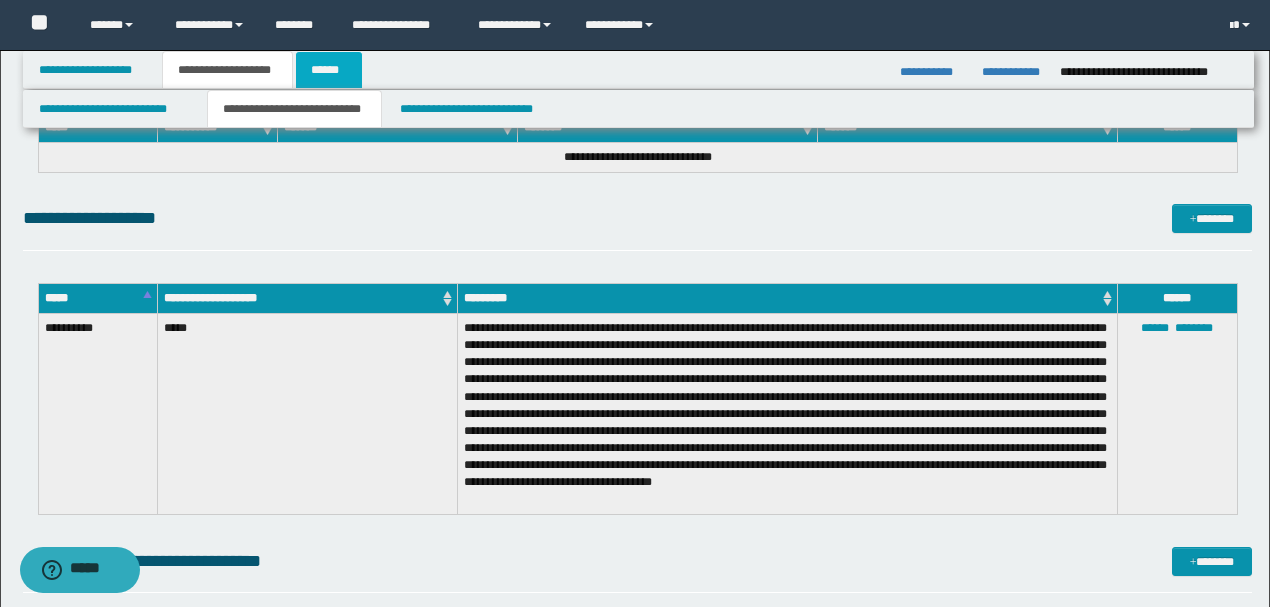 click on "******" at bounding box center [329, 70] 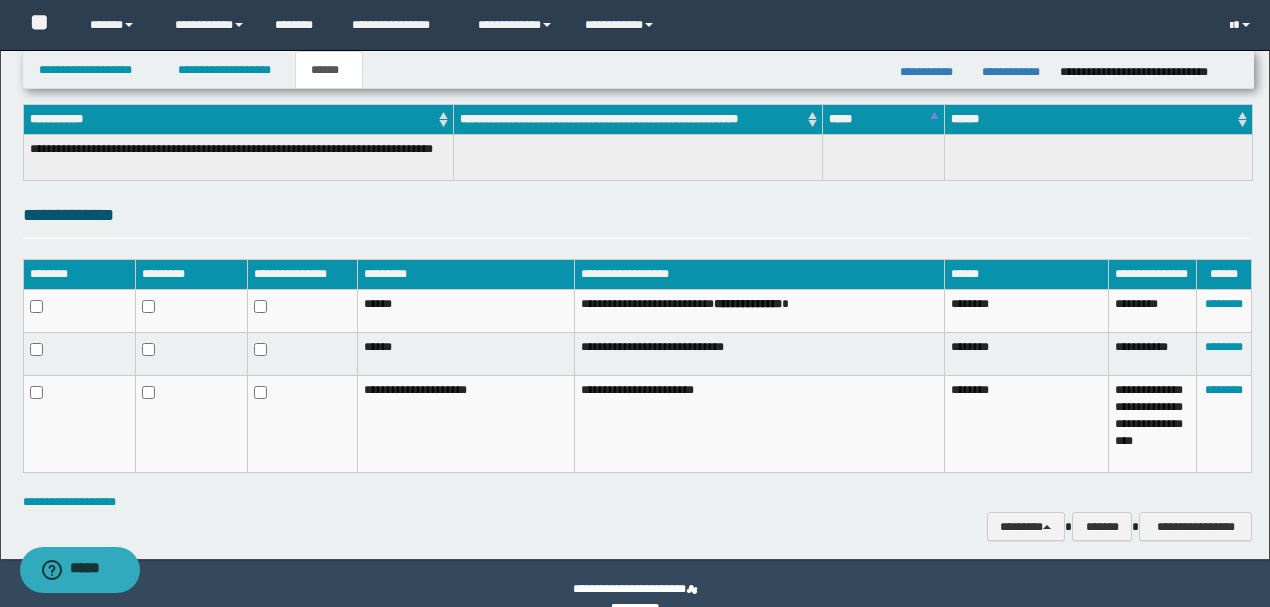 scroll, scrollTop: 336, scrollLeft: 0, axis: vertical 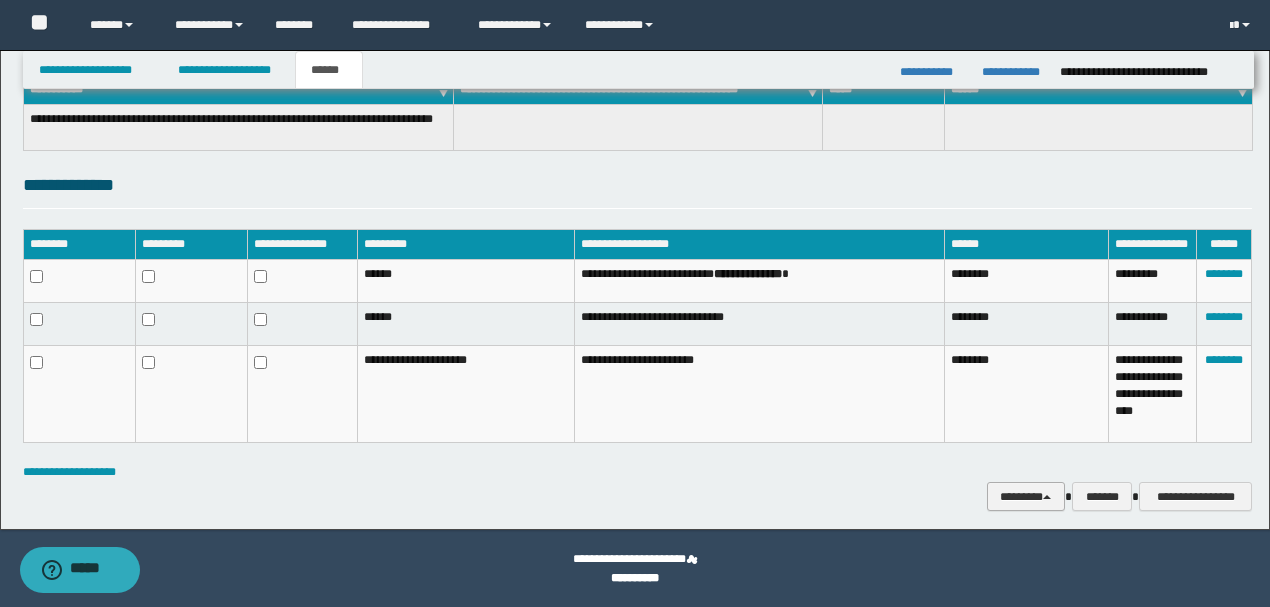 click on "********" at bounding box center (1026, 496) 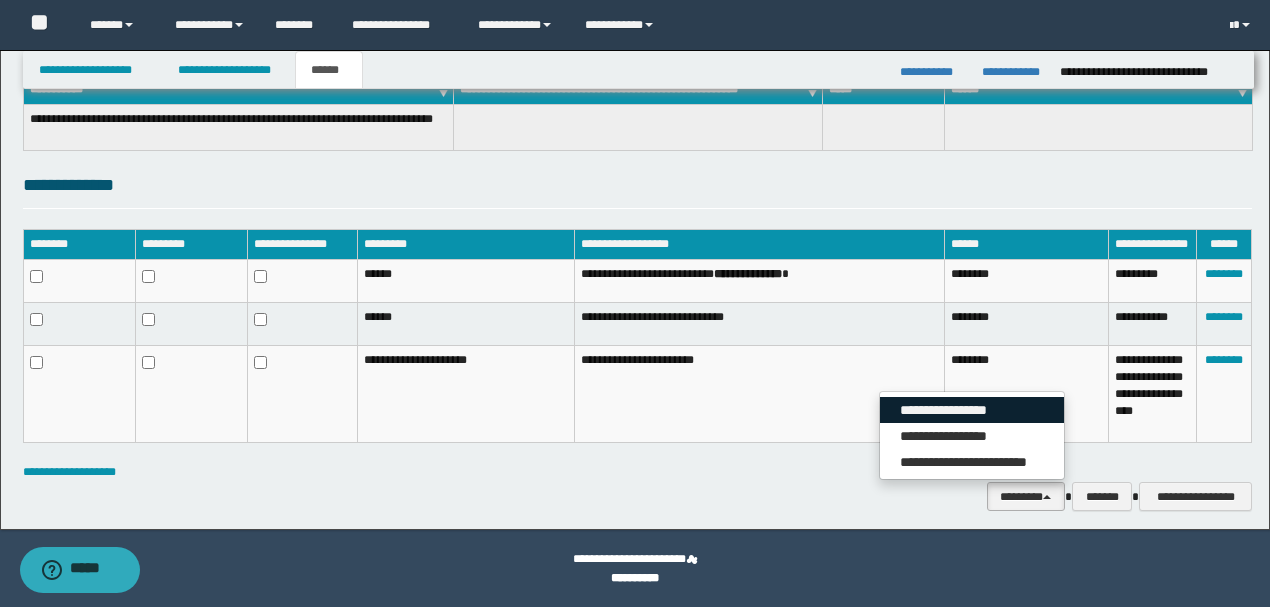 click on "**********" at bounding box center (972, 410) 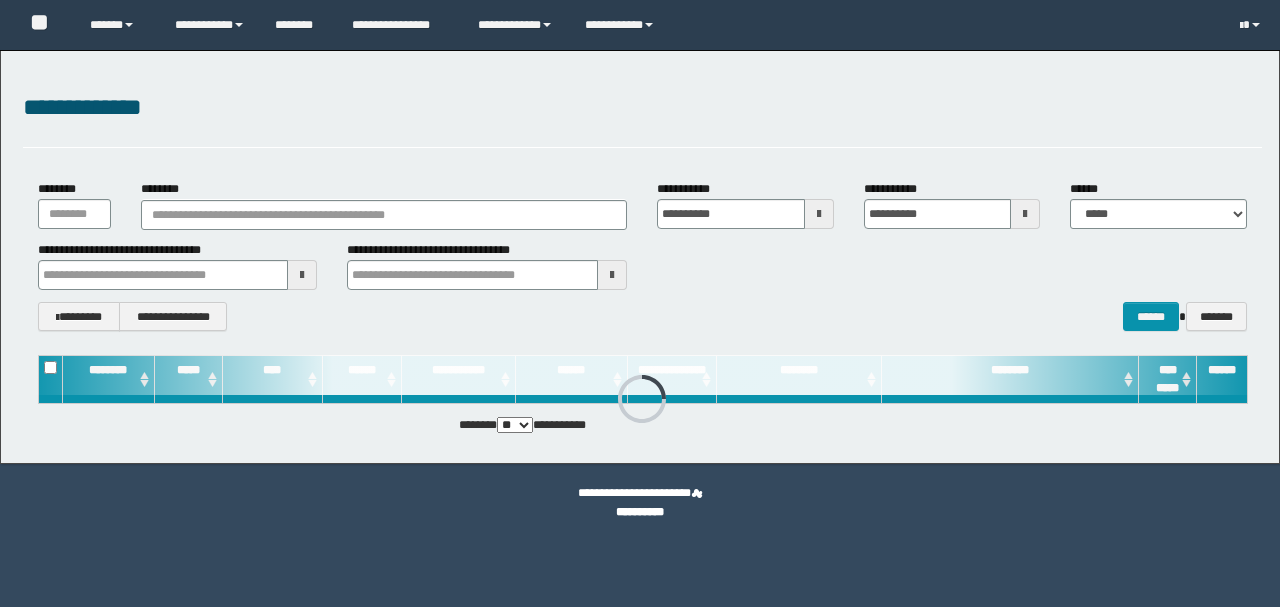scroll, scrollTop: 0, scrollLeft: 0, axis: both 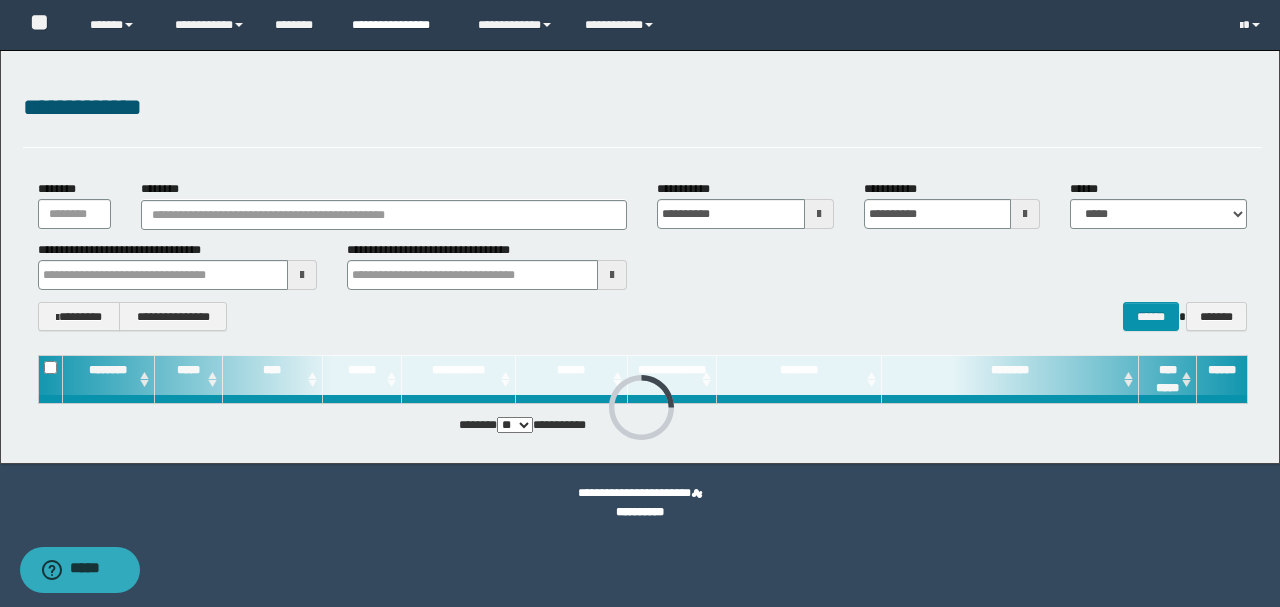 click on "**********" at bounding box center [400, 25] 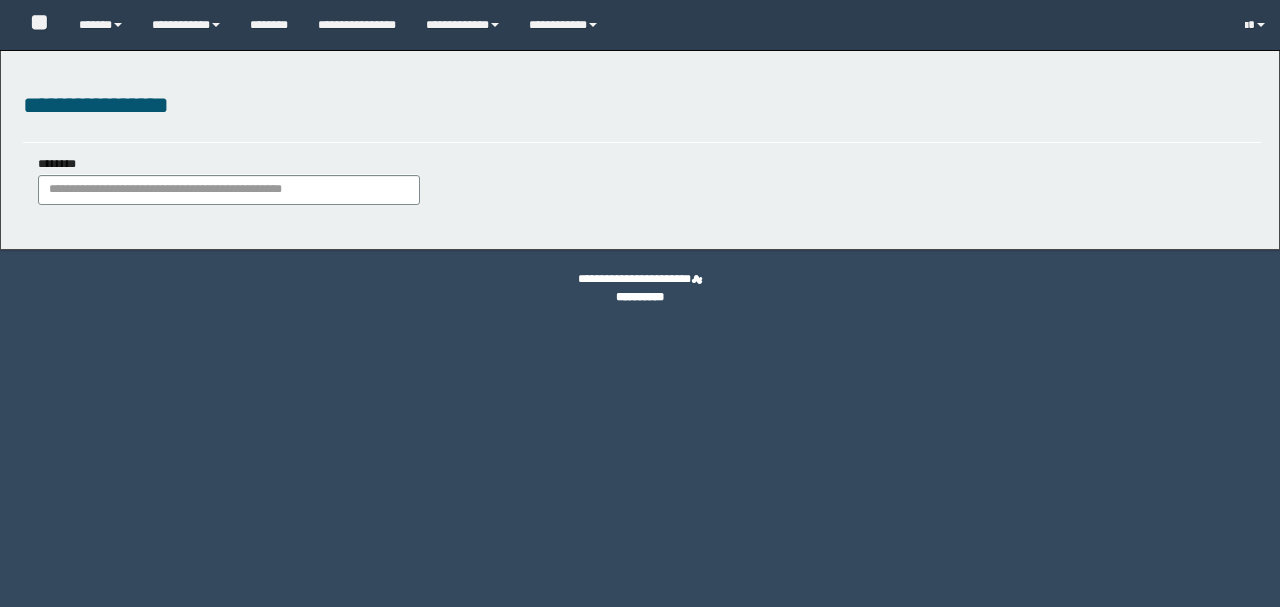 scroll, scrollTop: 0, scrollLeft: 0, axis: both 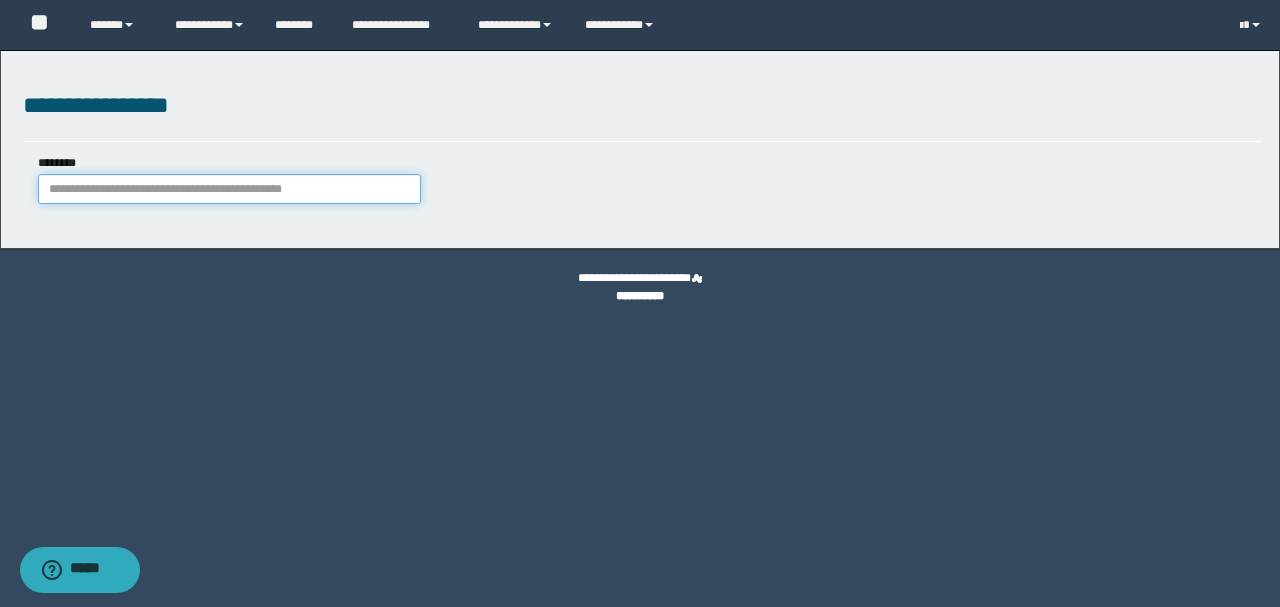 paste on "**********" 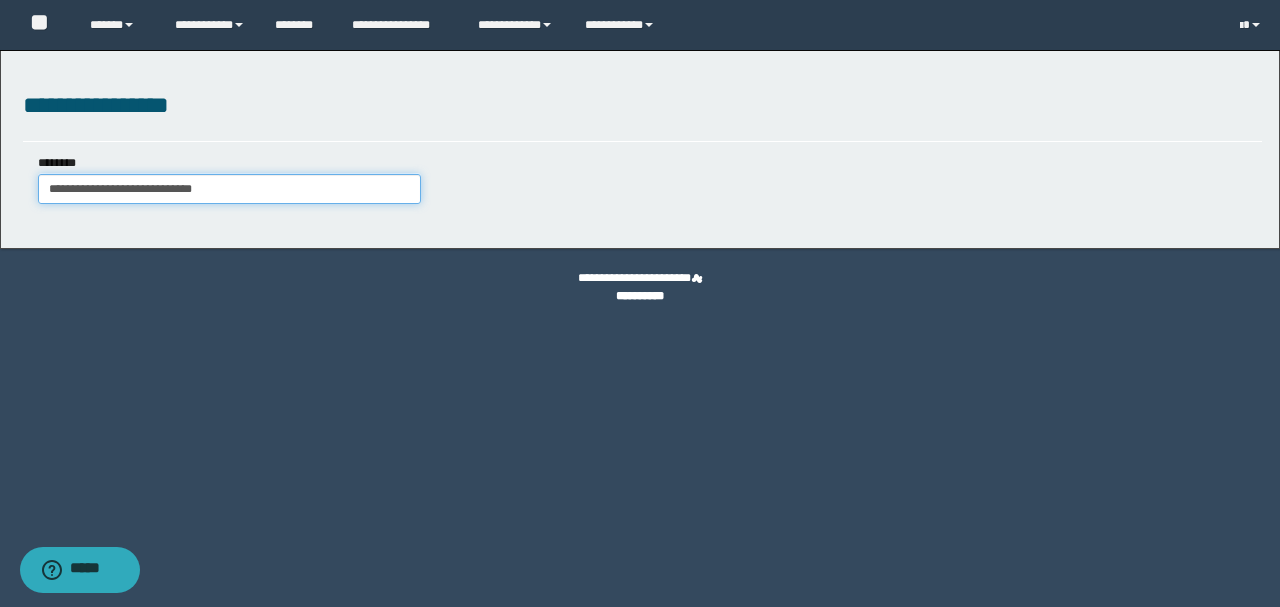 type on "**********" 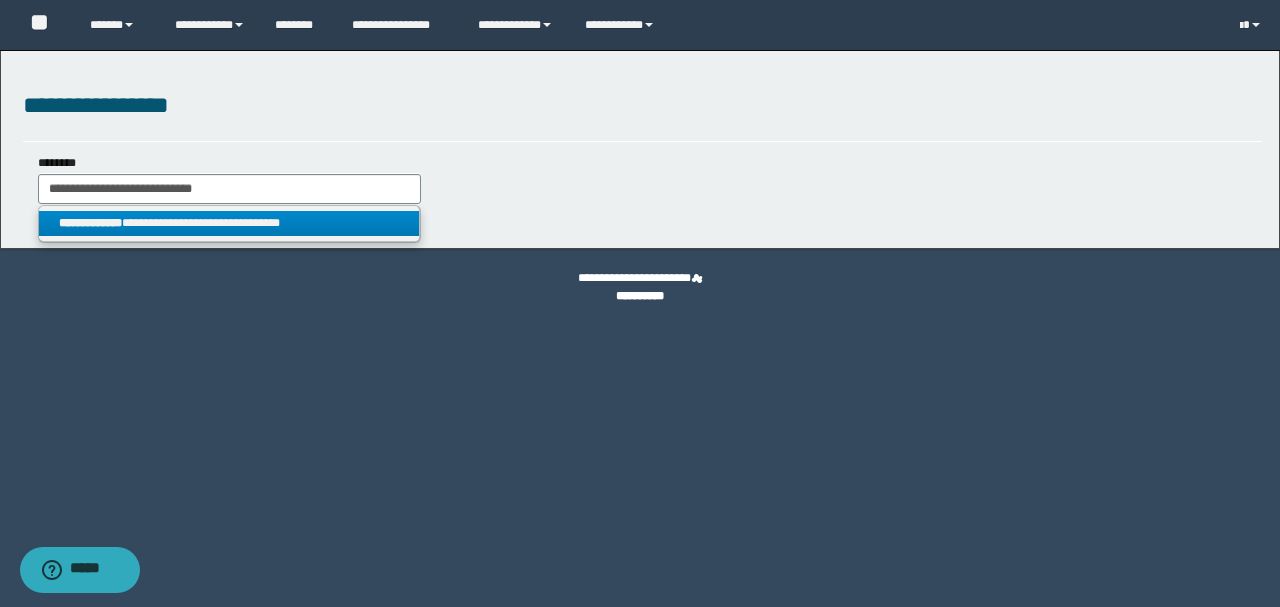 click on "**********" at bounding box center [229, 223] 